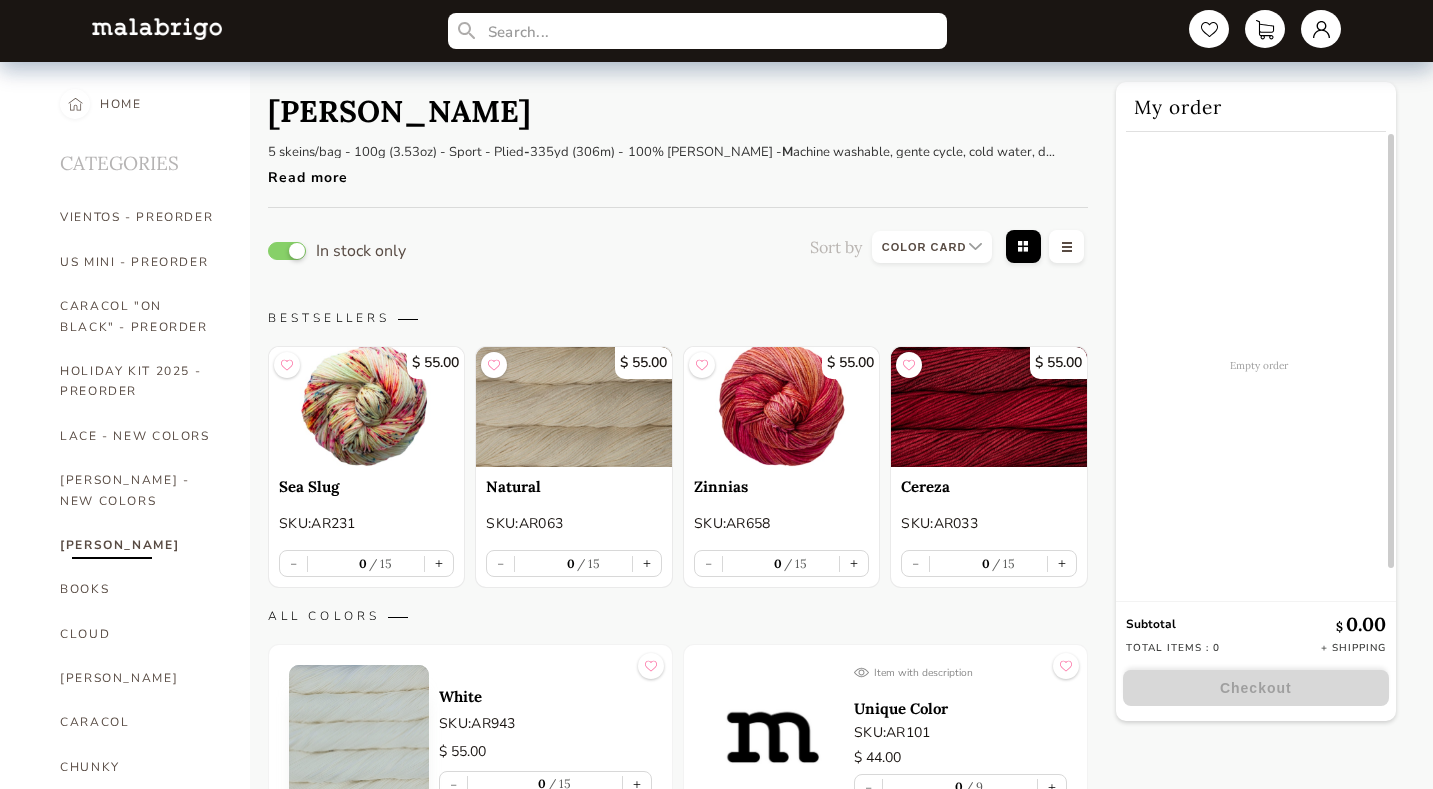 select on "INDEX" 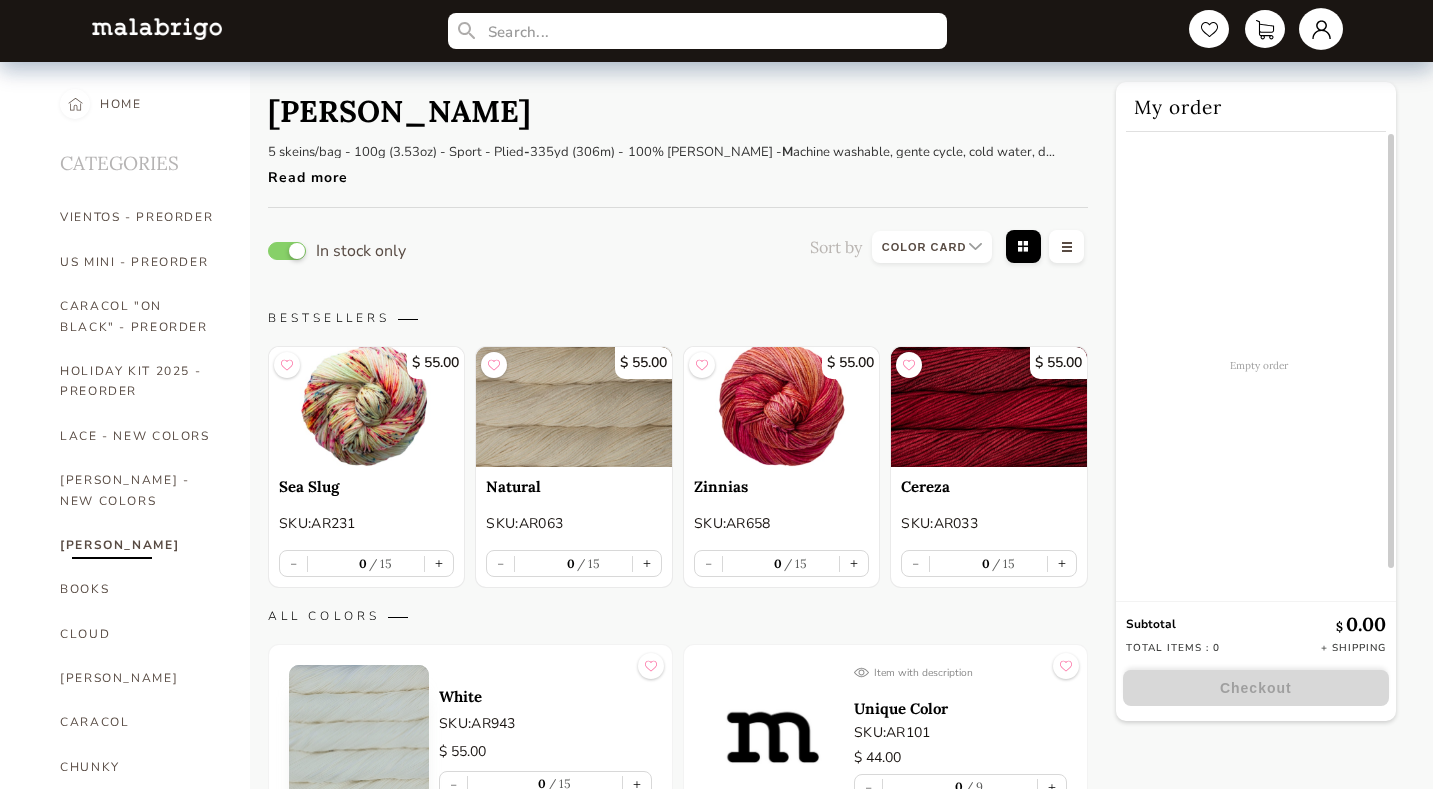 click at bounding box center (1321, 29) 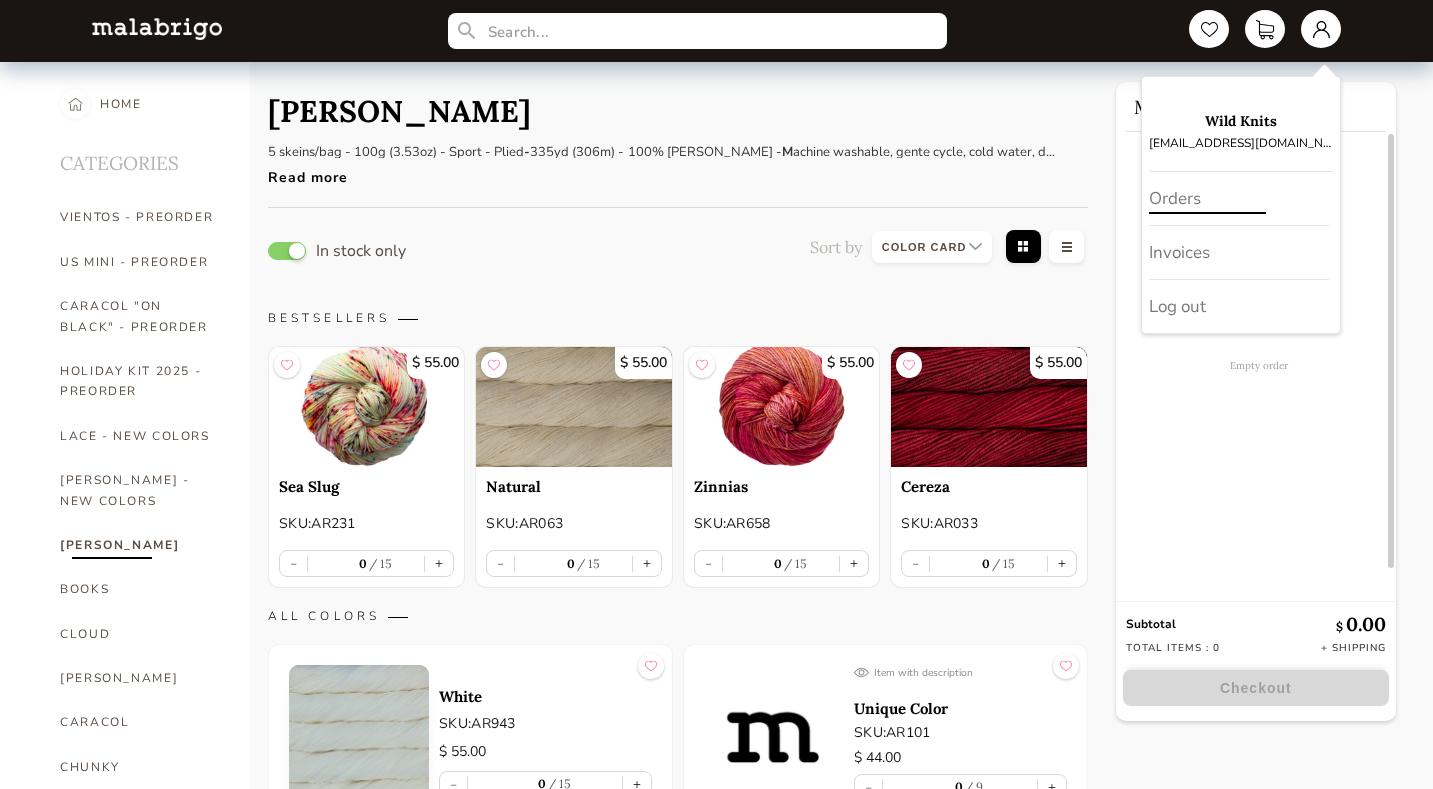 click on "Orders" at bounding box center [1239, 199] 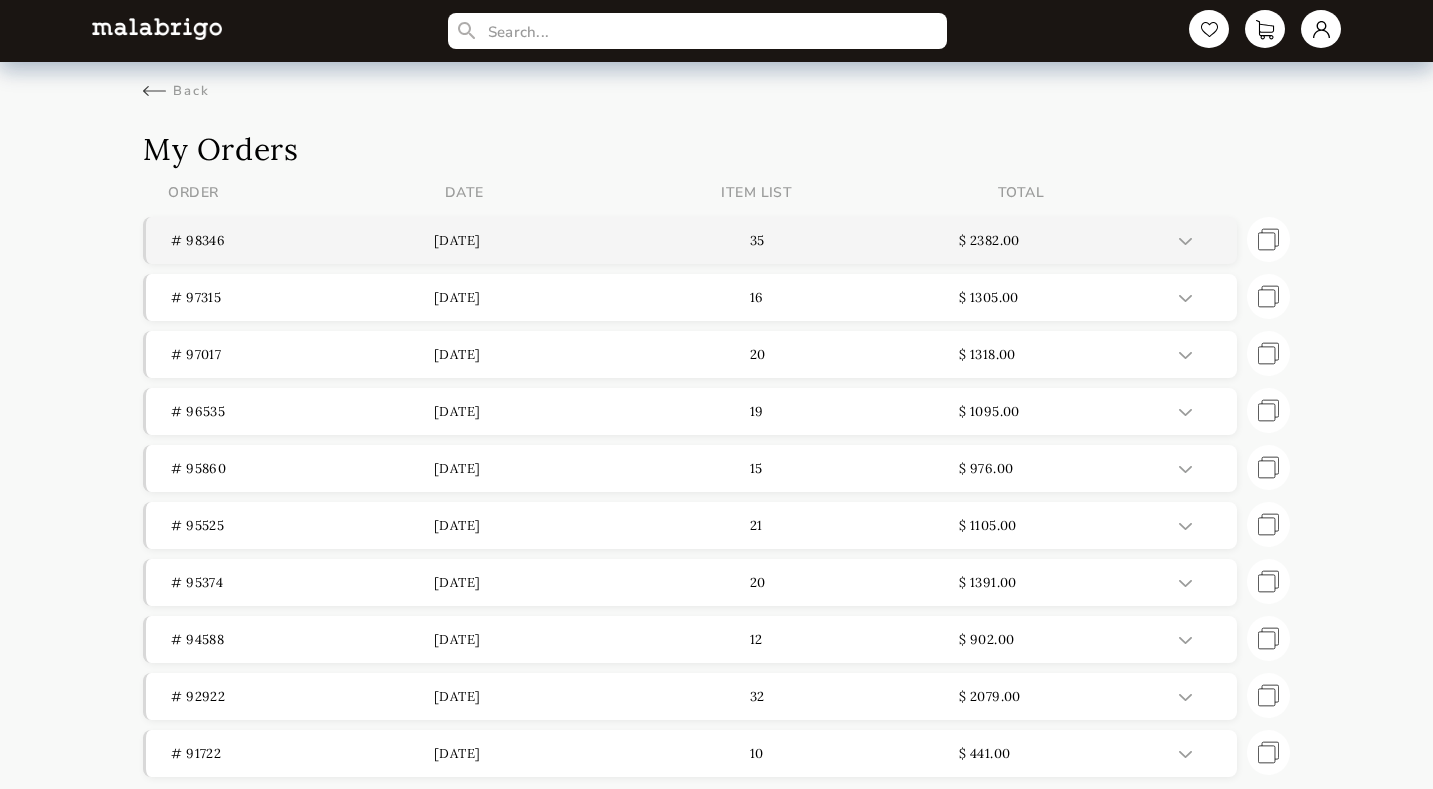 click on "# 98346" at bounding box center (302, 240) 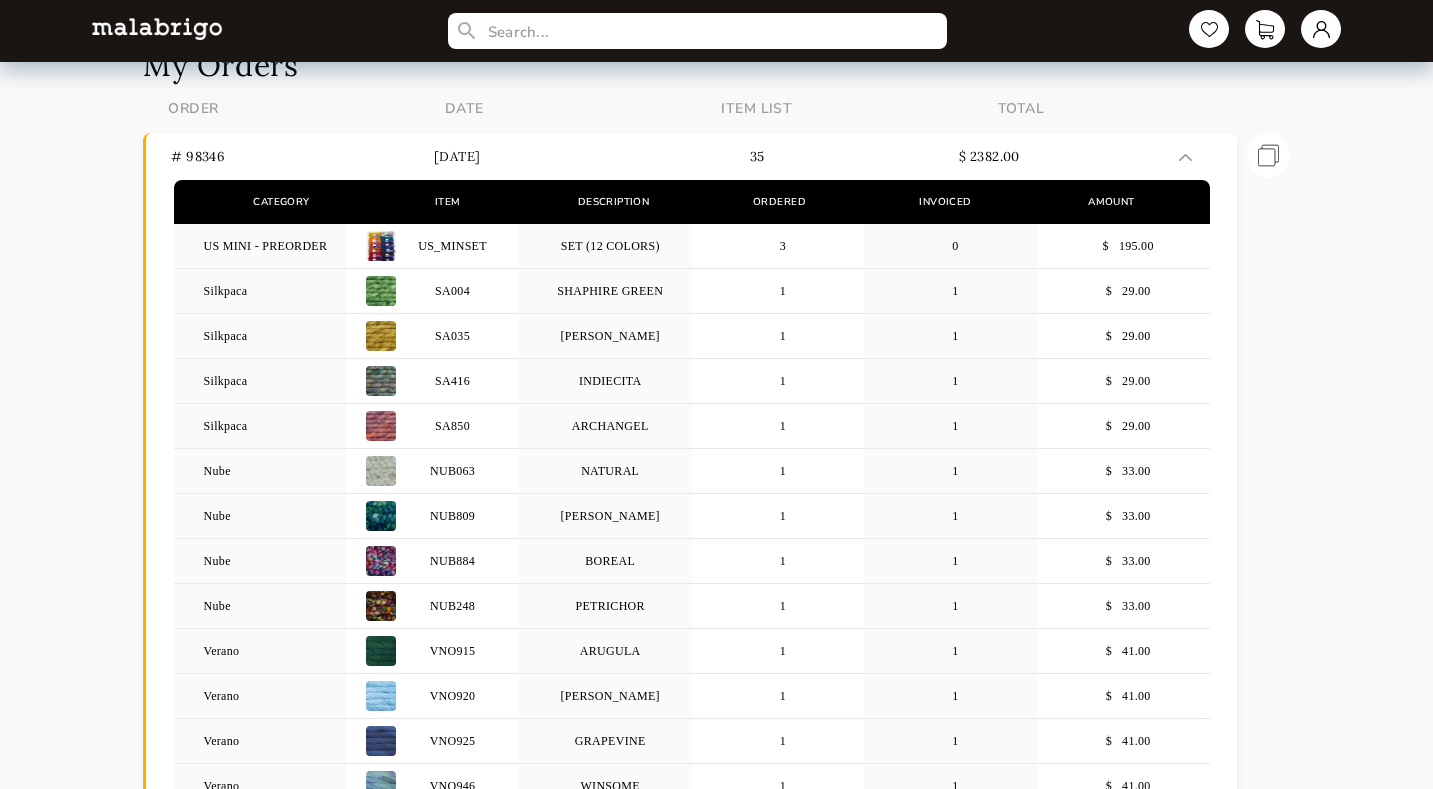 scroll, scrollTop: 0, scrollLeft: 0, axis: both 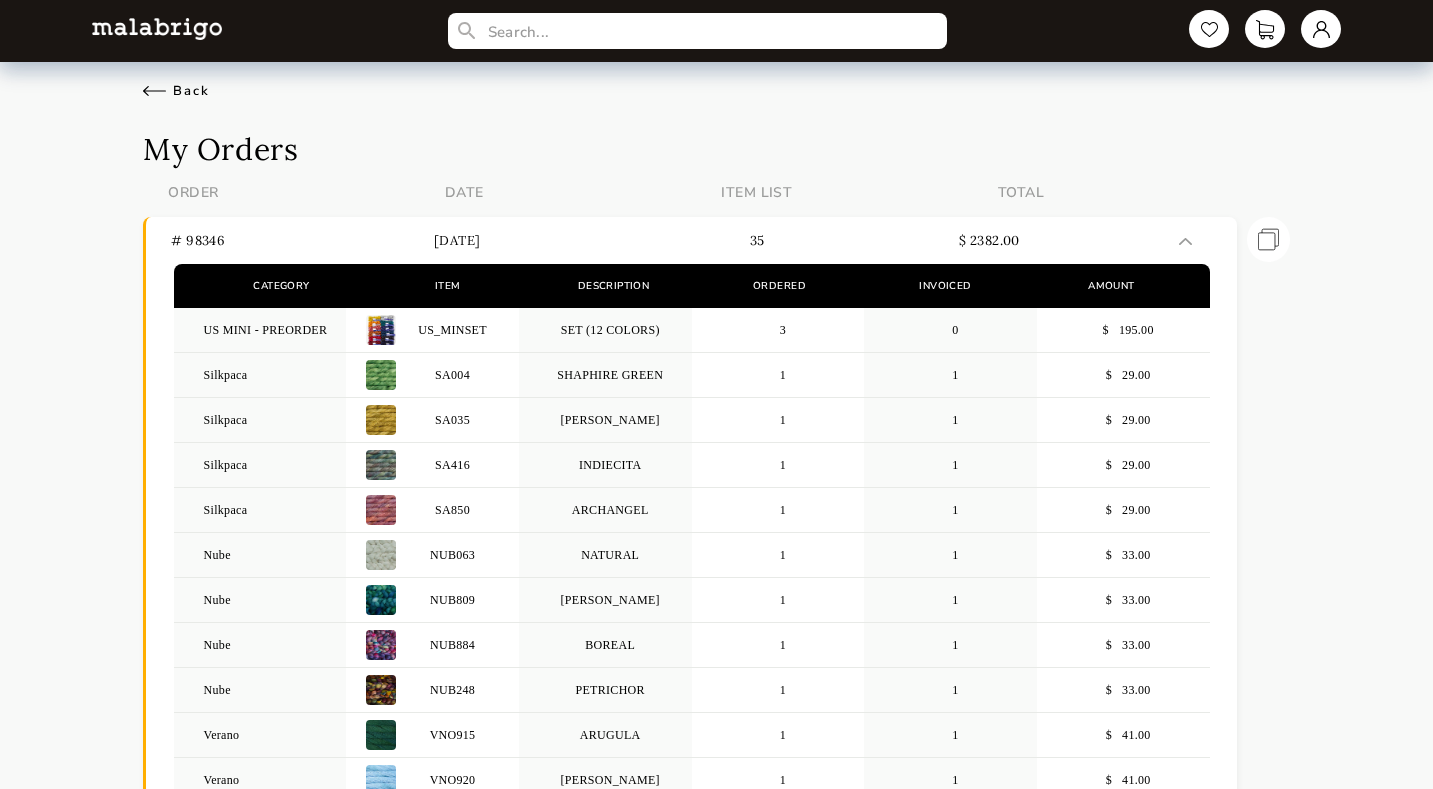 click on "Back" at bounding box center [176, 91] 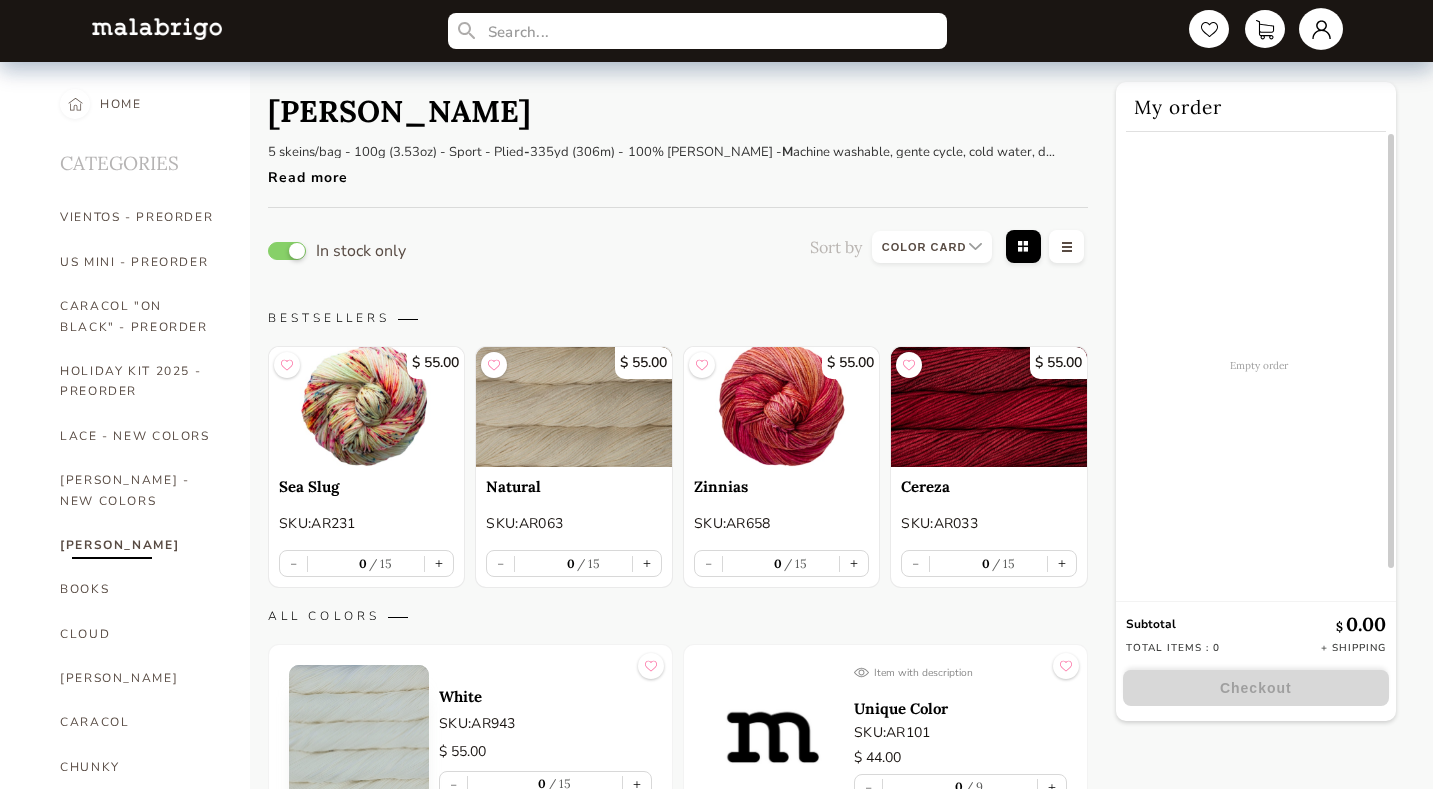 click at bounding box center [1321, 29] 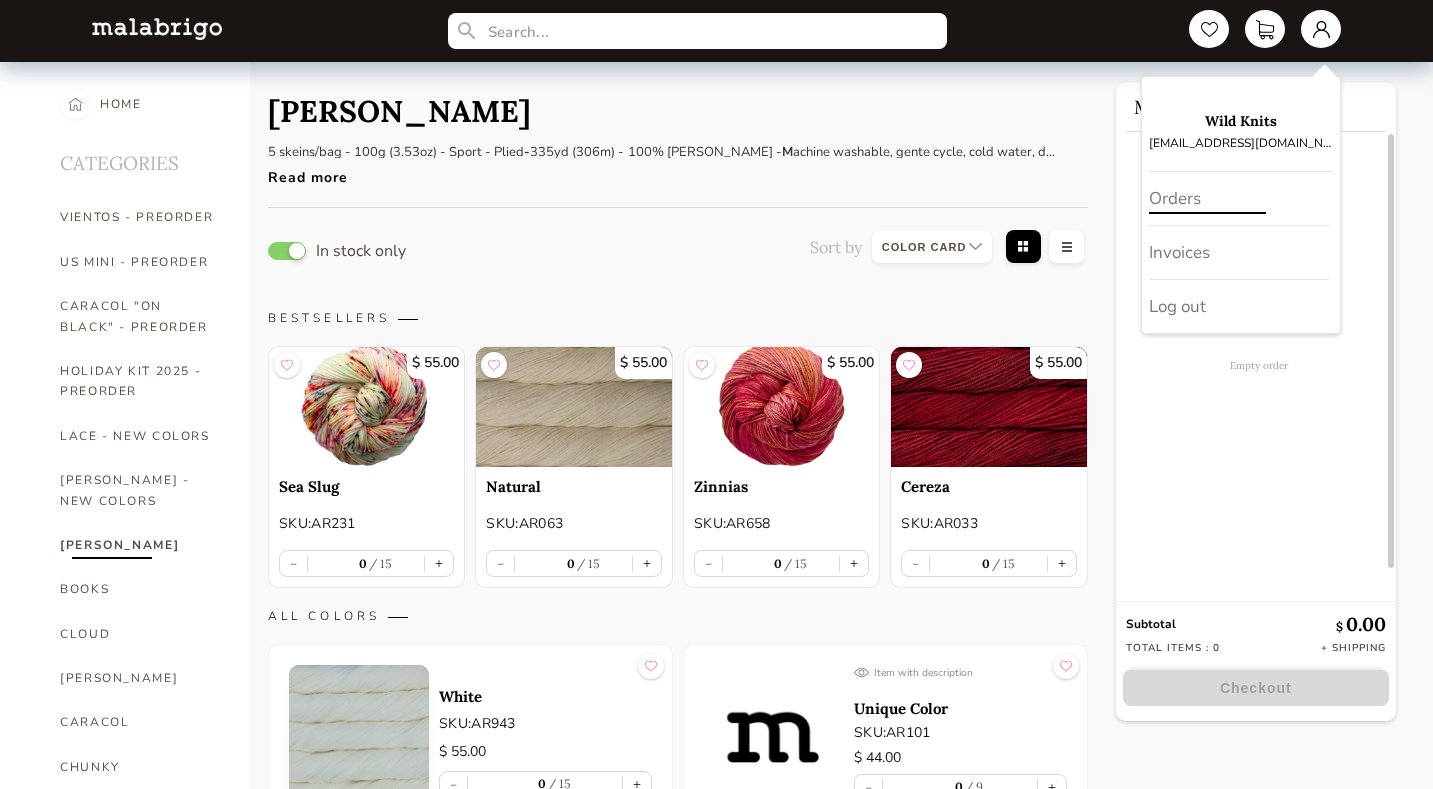 click on "Orders" at bounding box center [1239, 199] 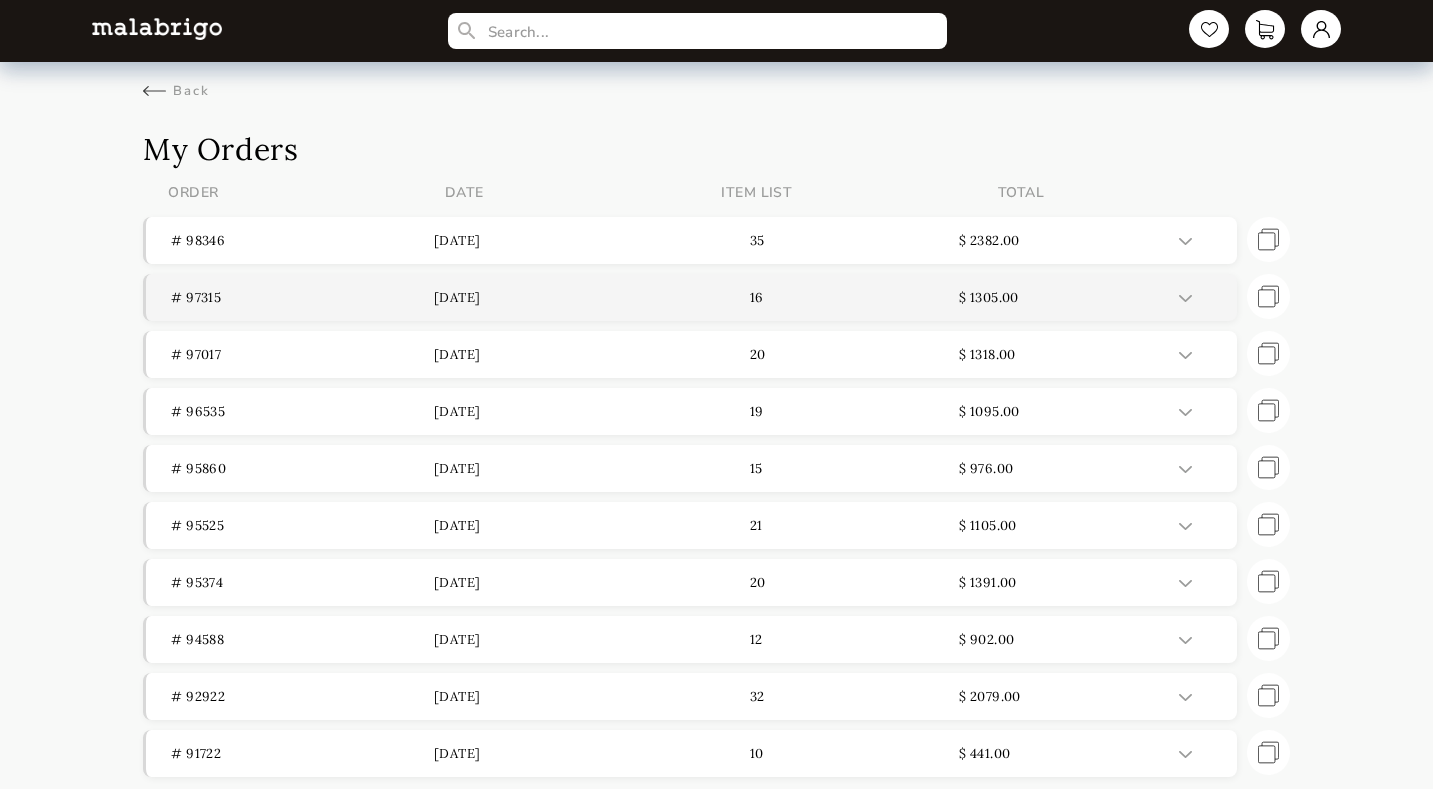 click on "[DATE]" at bounding box center (565, 297) 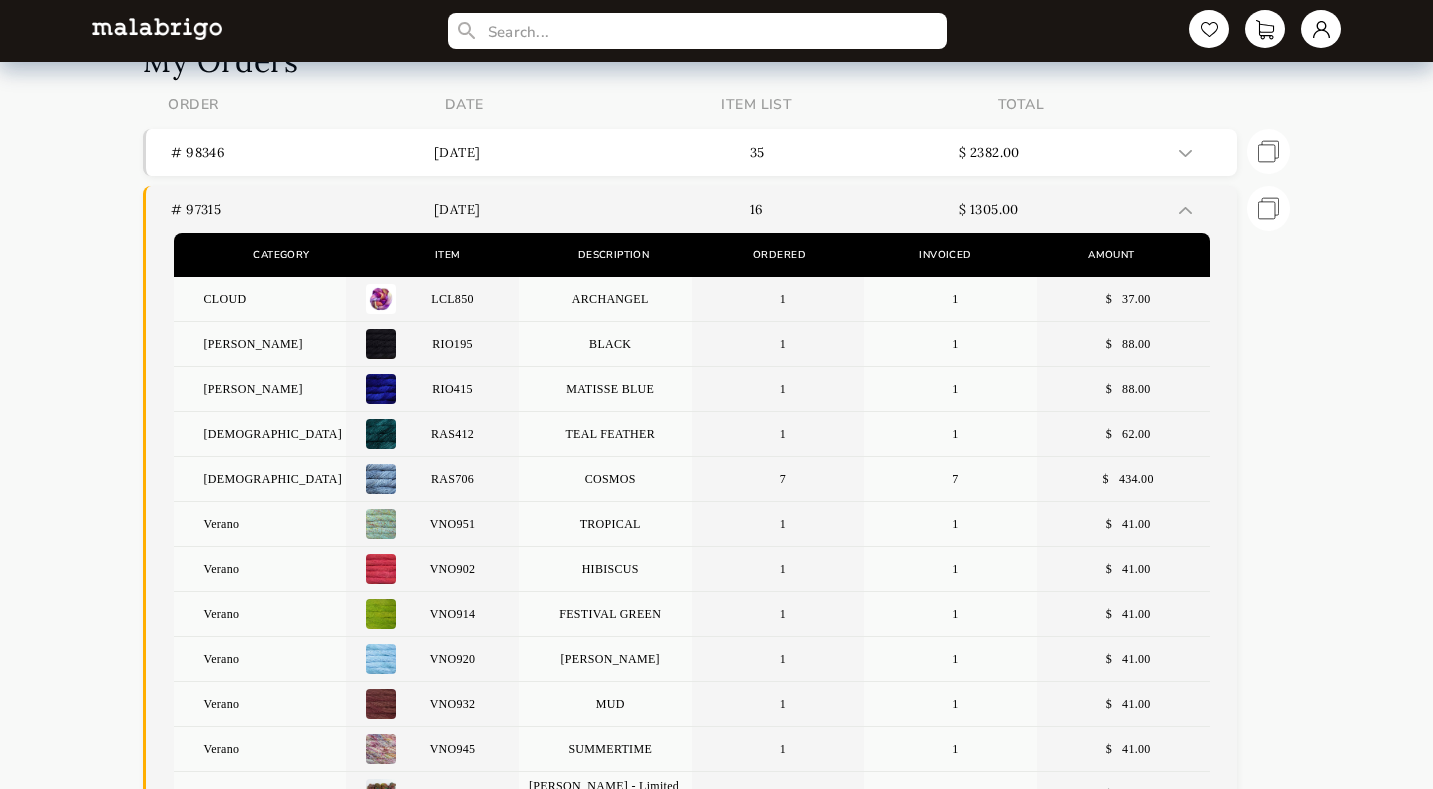 scroll, scrollTop: 0, scrollLeft: 0, axis: both 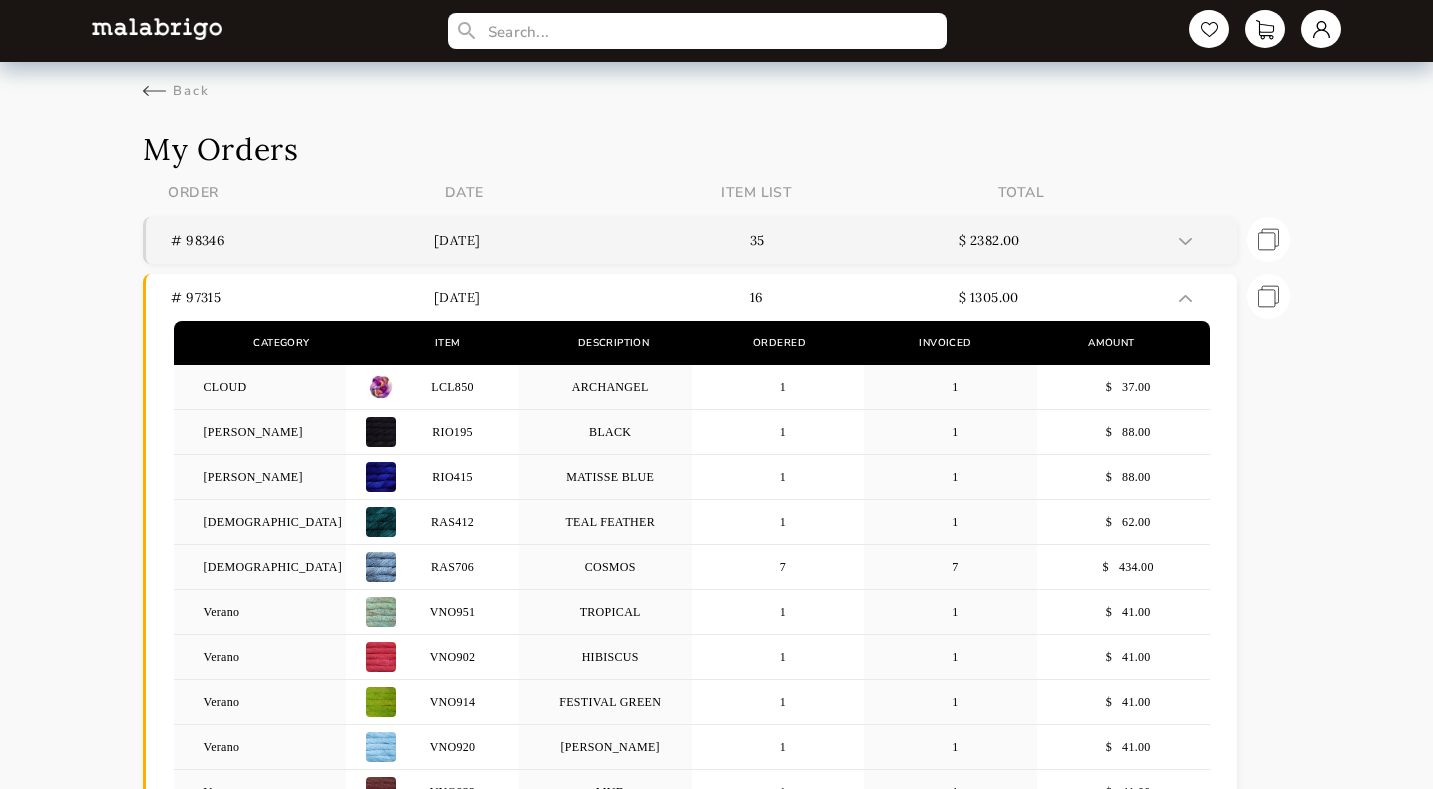 click on "[DATE]" at bounding box center [565, 240] 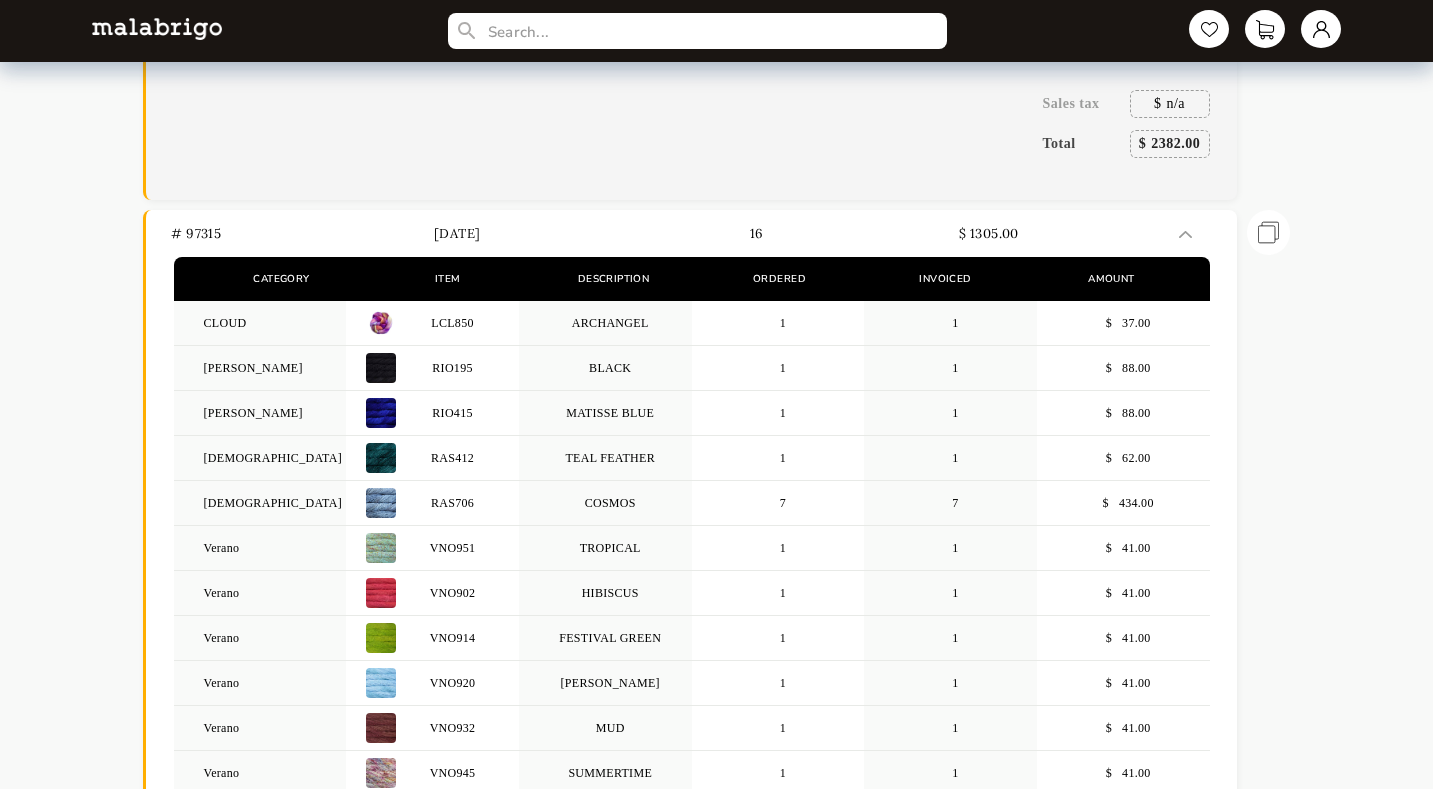 scroll, scrollTop: 1827, scrollLeft: 0, axis: vertical 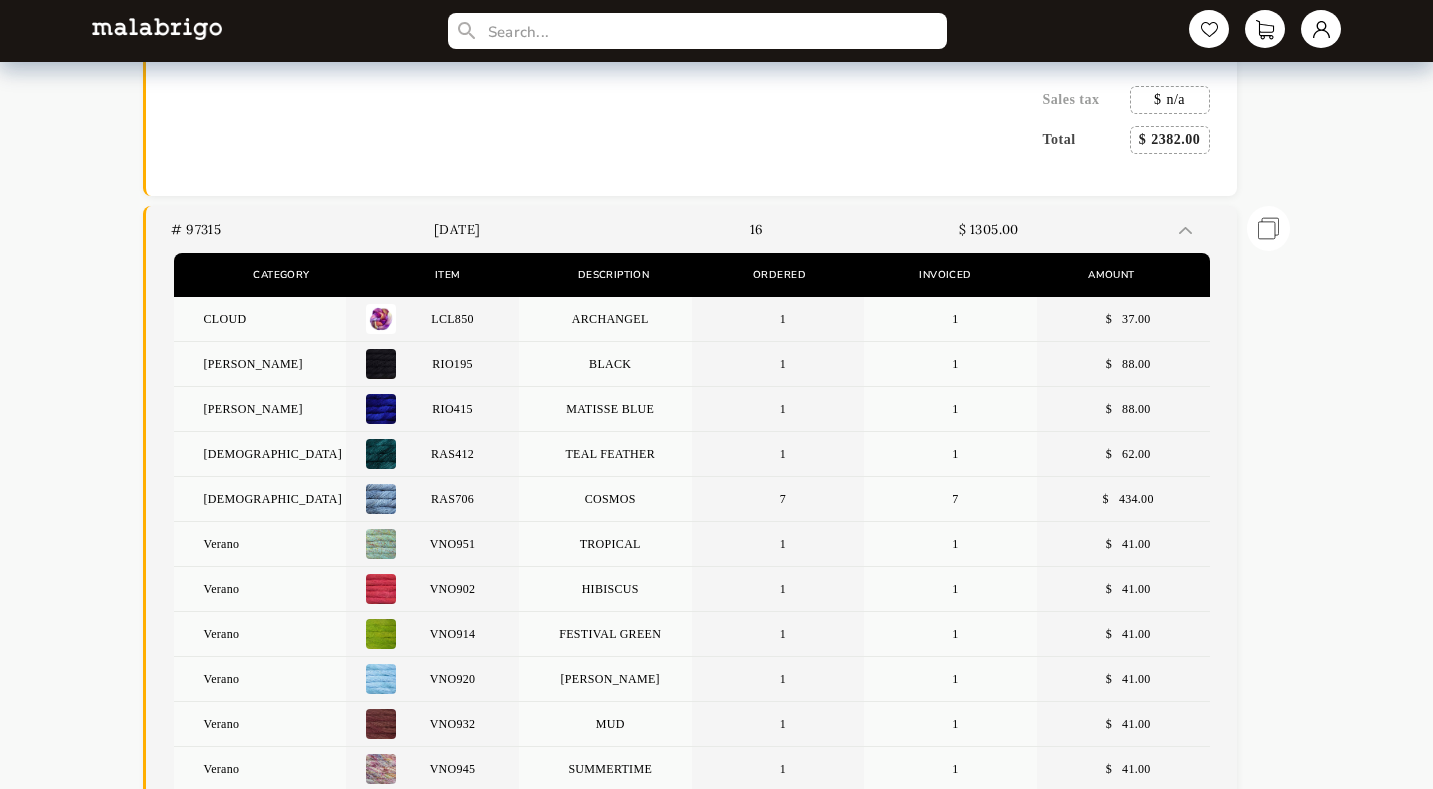click at bounding box center (1185, 230) 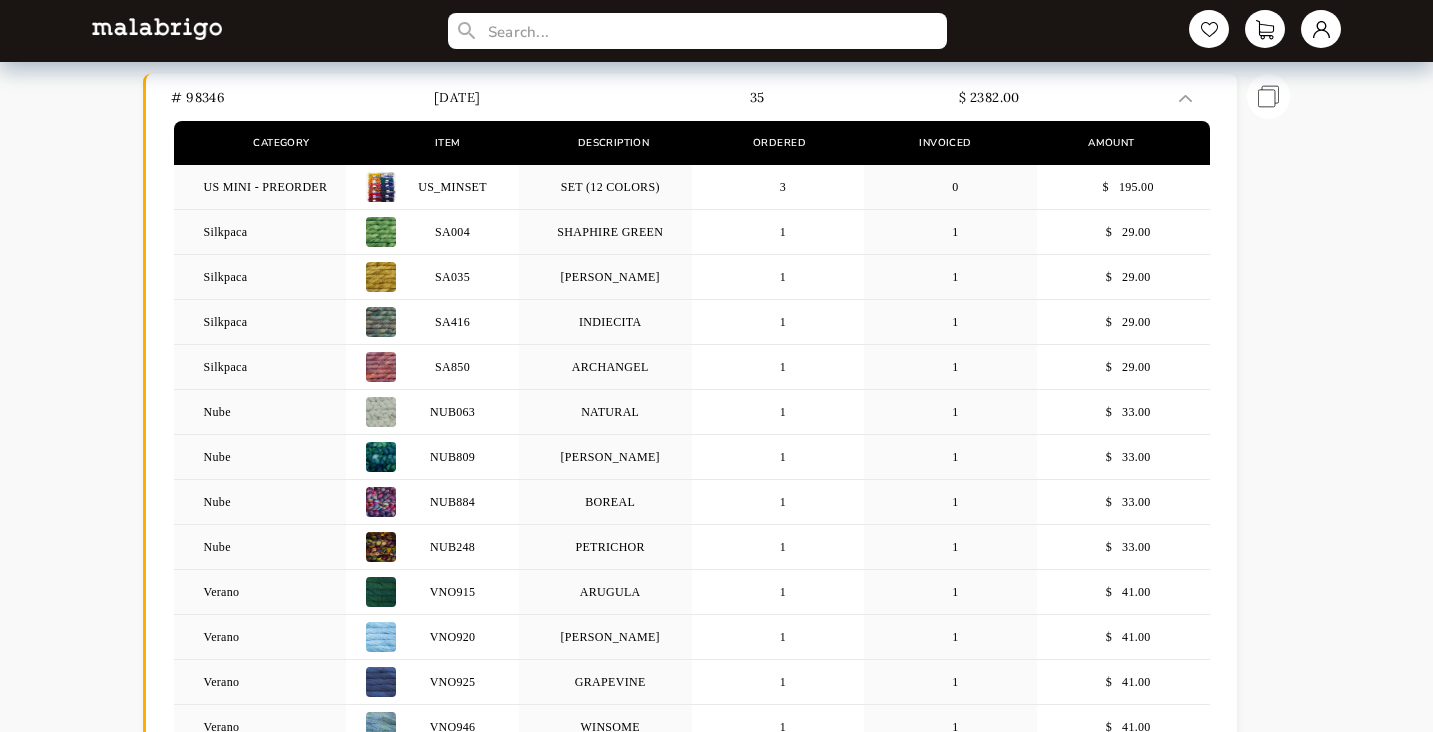 scroll, scrollTop: 150, scrollLeft: 0, axis: vertical 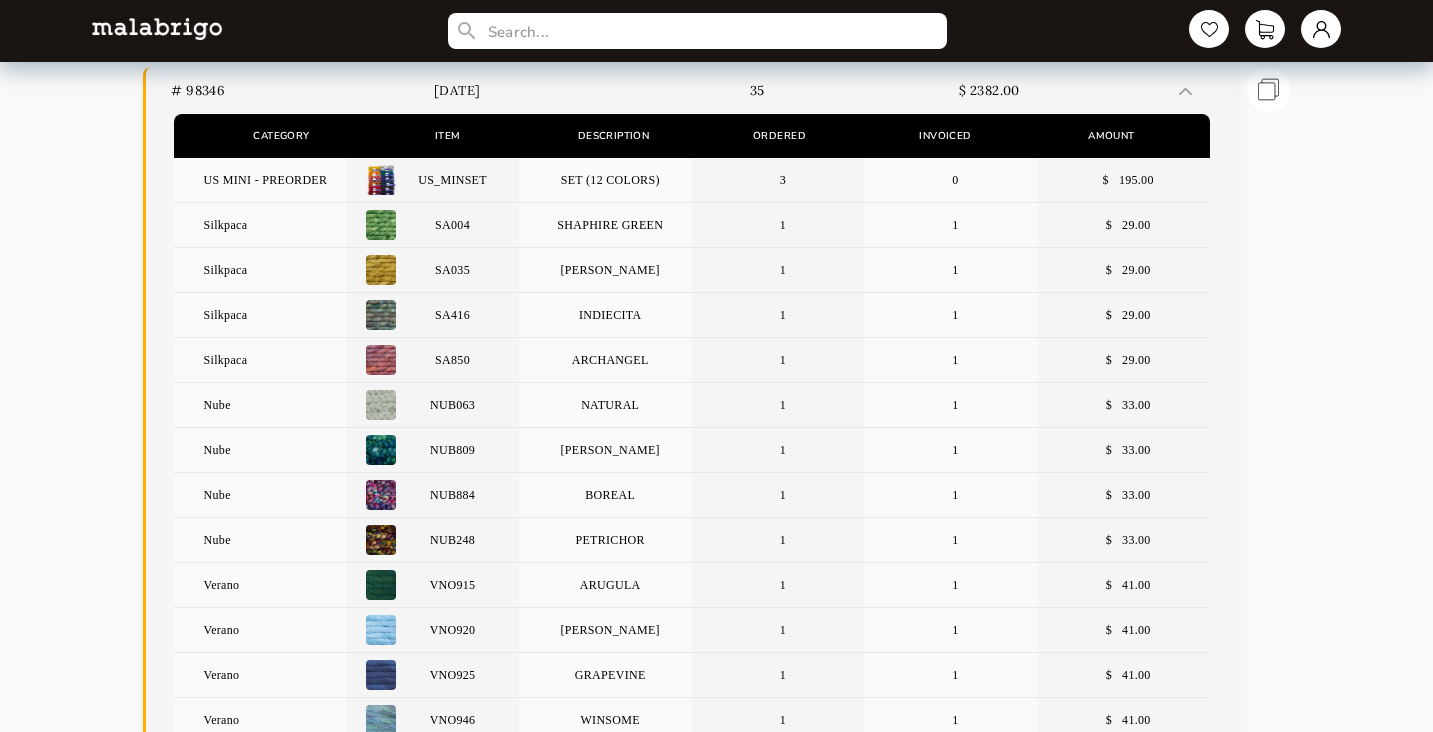click on "US_MINSET" at bounding box center (453, 180) 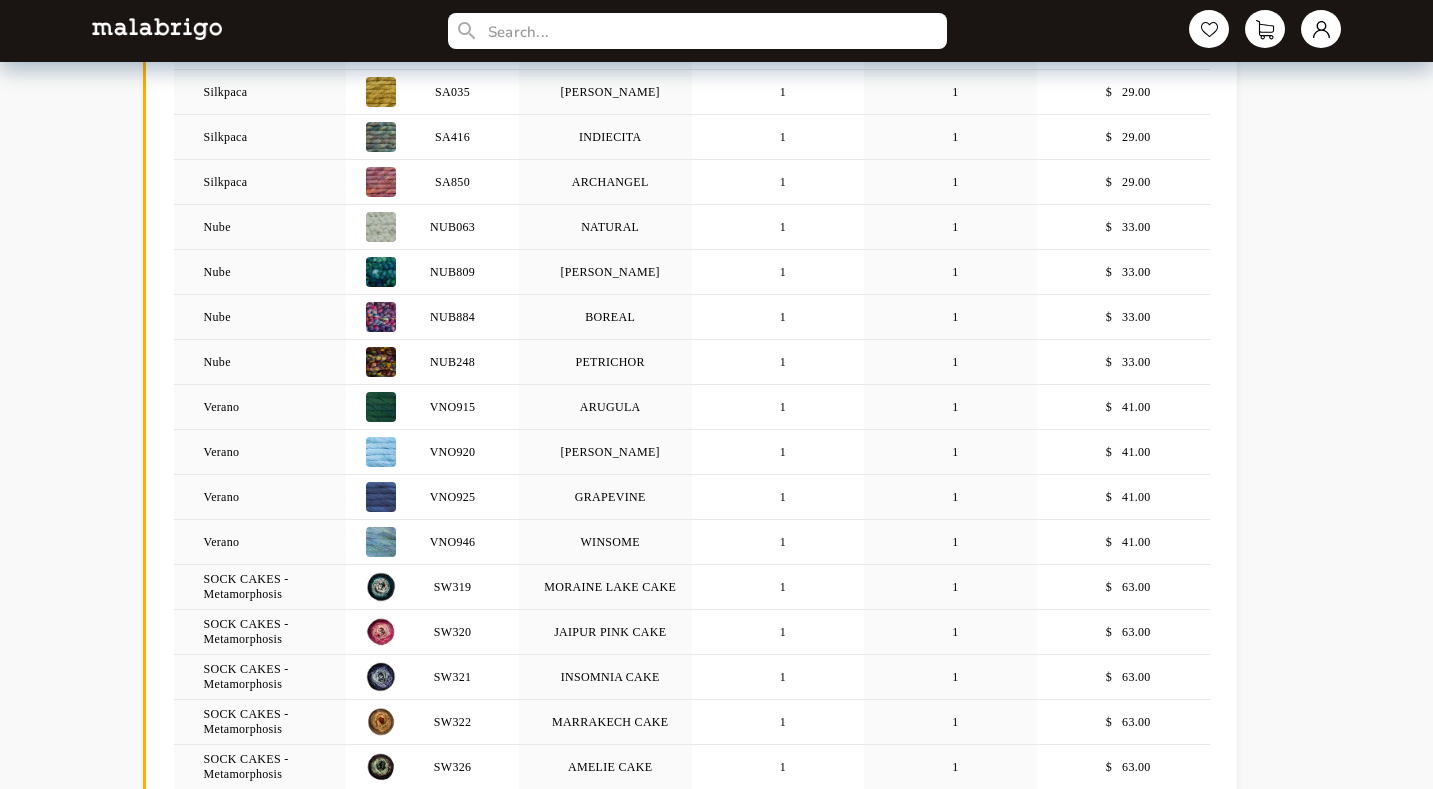 scroll, scrollTop: 0, scrollLeft: 0, axis: both 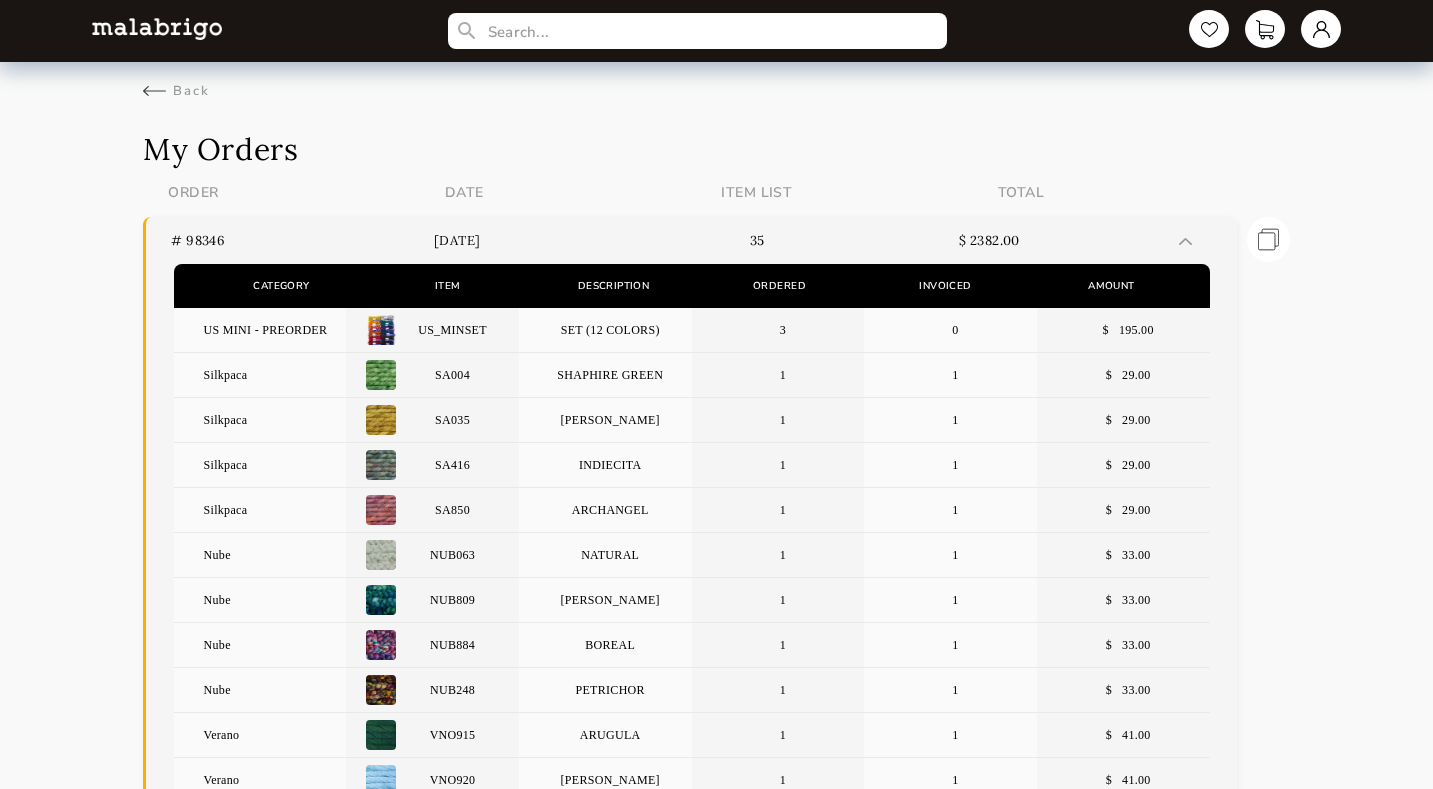 click on "# 98346" at bounding box center (302, 240) 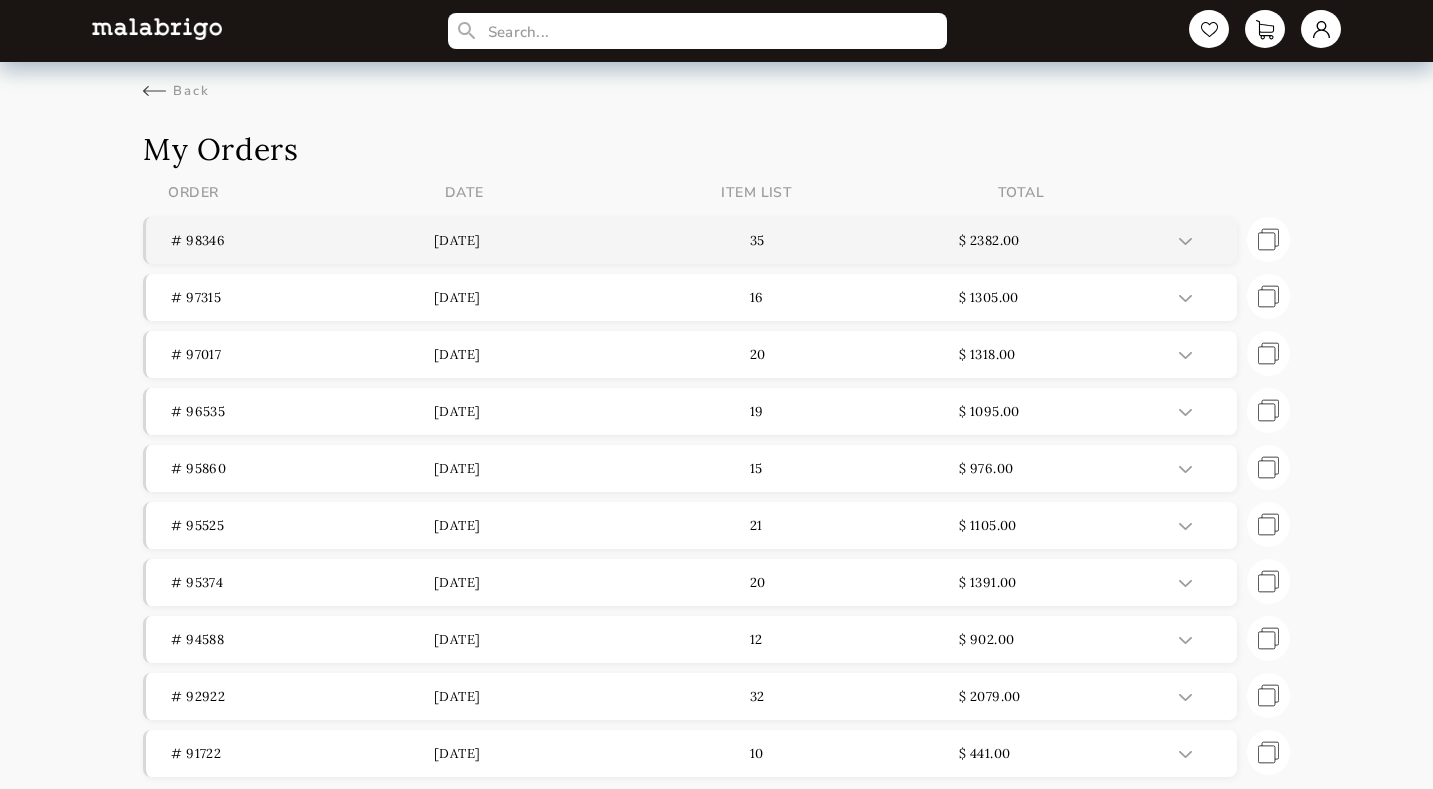 click on "# 98346" at bounding box center [302, 240] 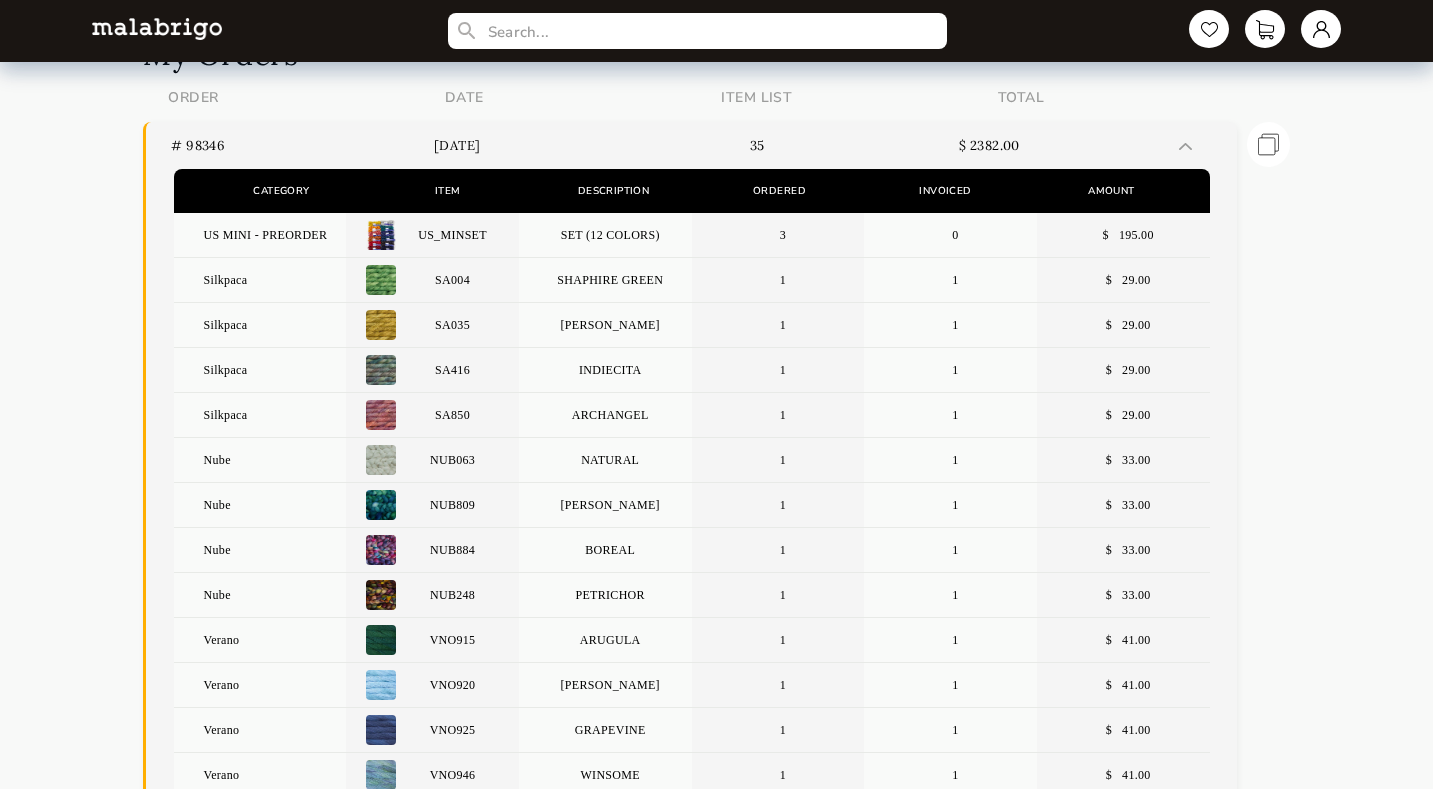 scroll, scrollTop: 0, scrollLeft: 0, axis: both 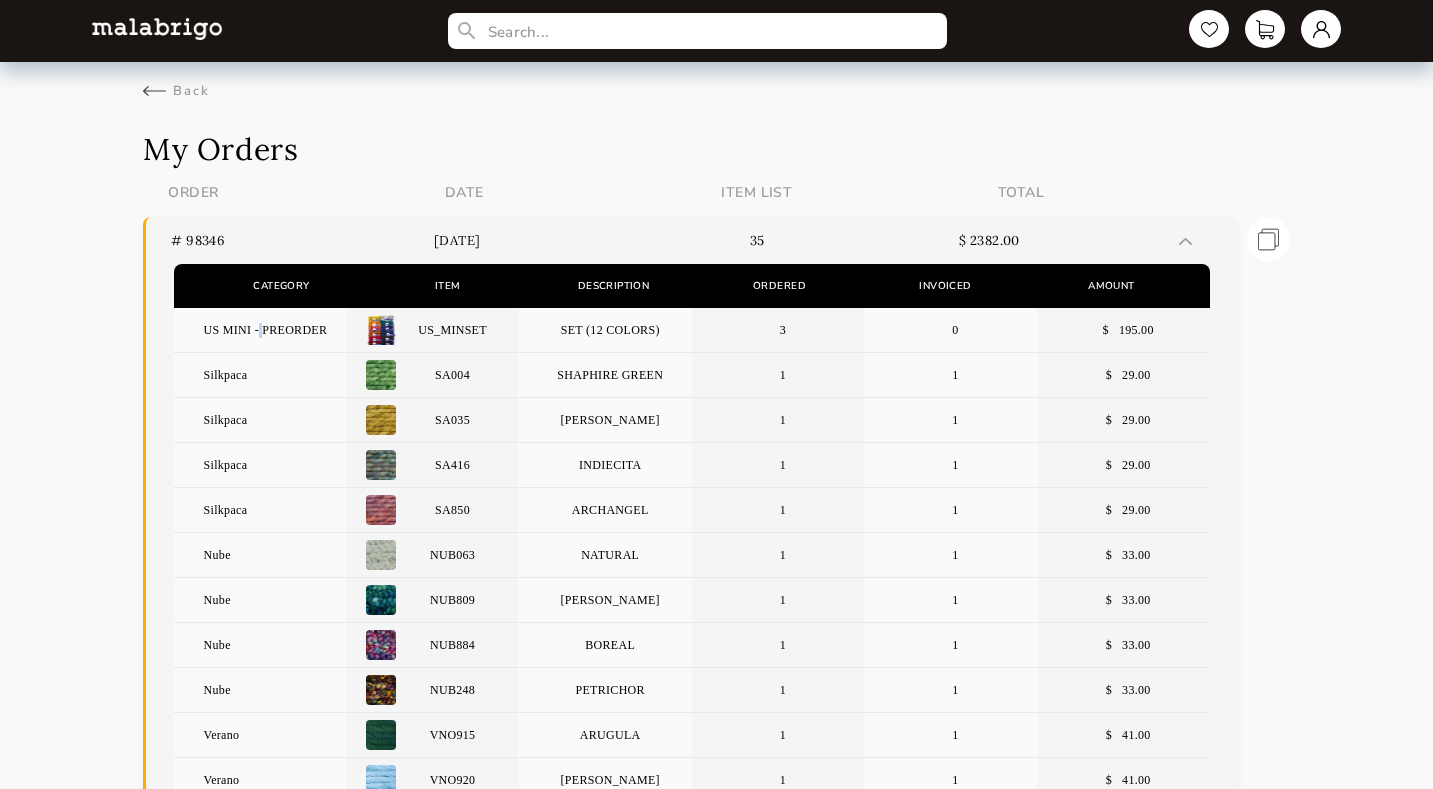 click on "US MINI - PREORDER" at bounding box center [260, 330] 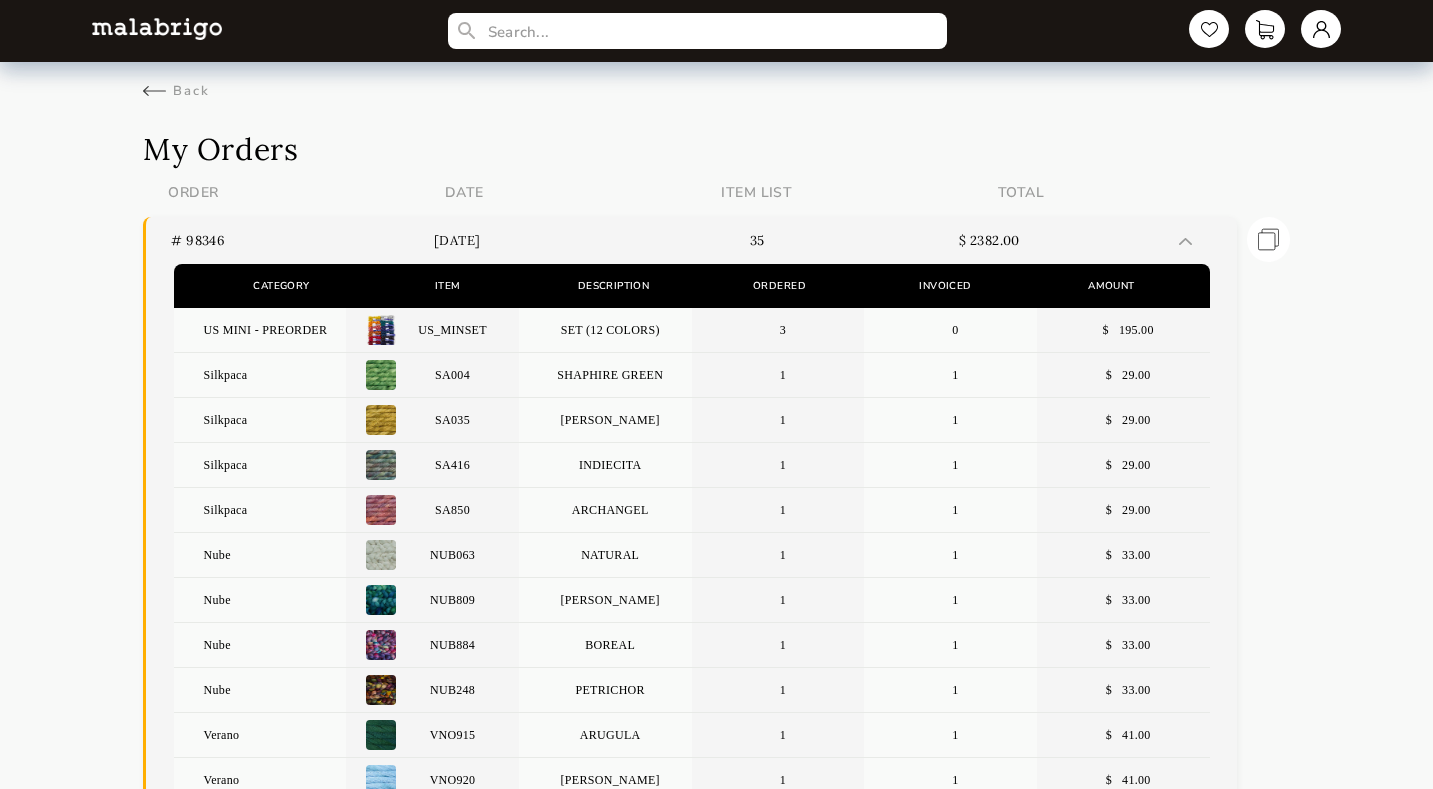 click on "SET (12 COLORS)" at bounding box center [605, 330] 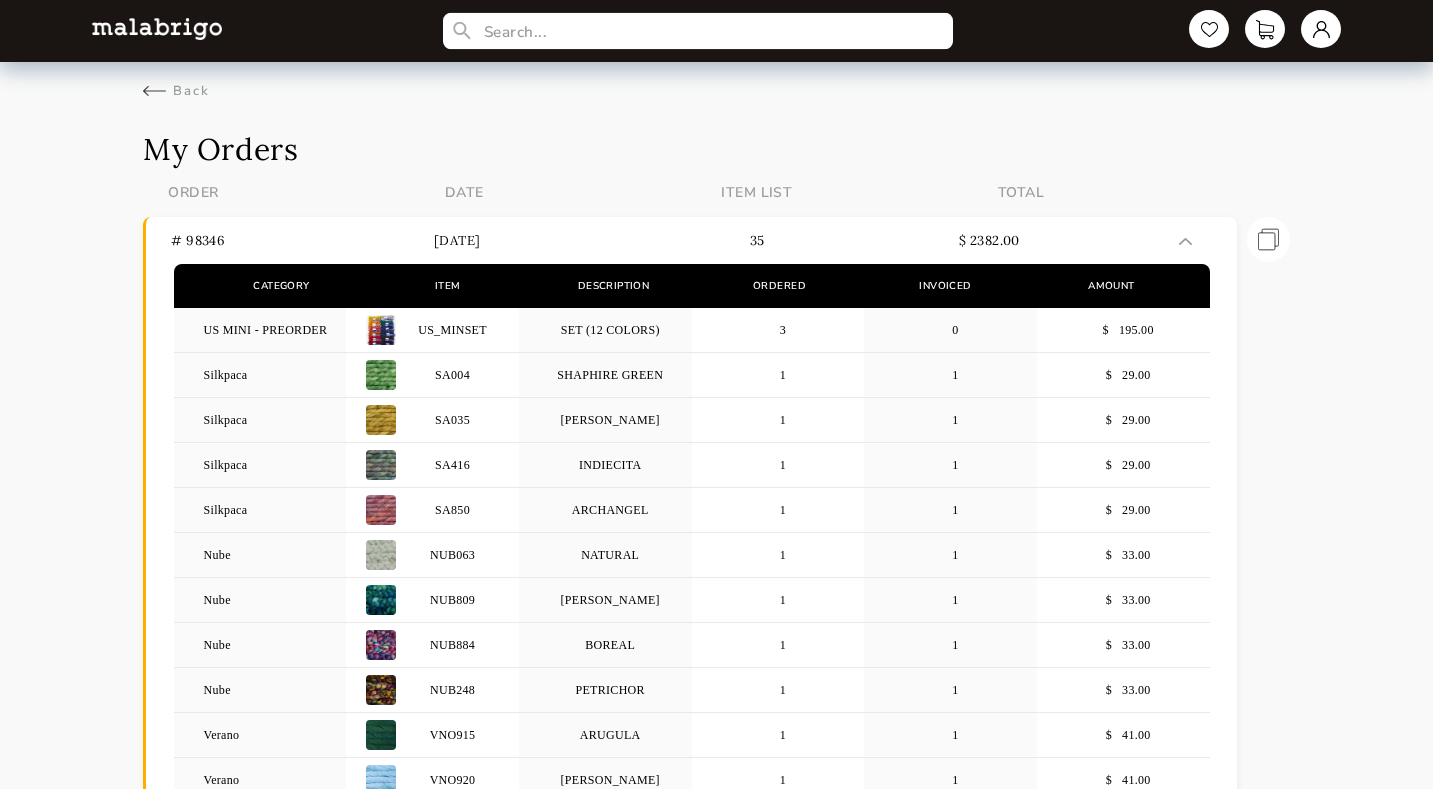 click at bounding box center (698, 31) 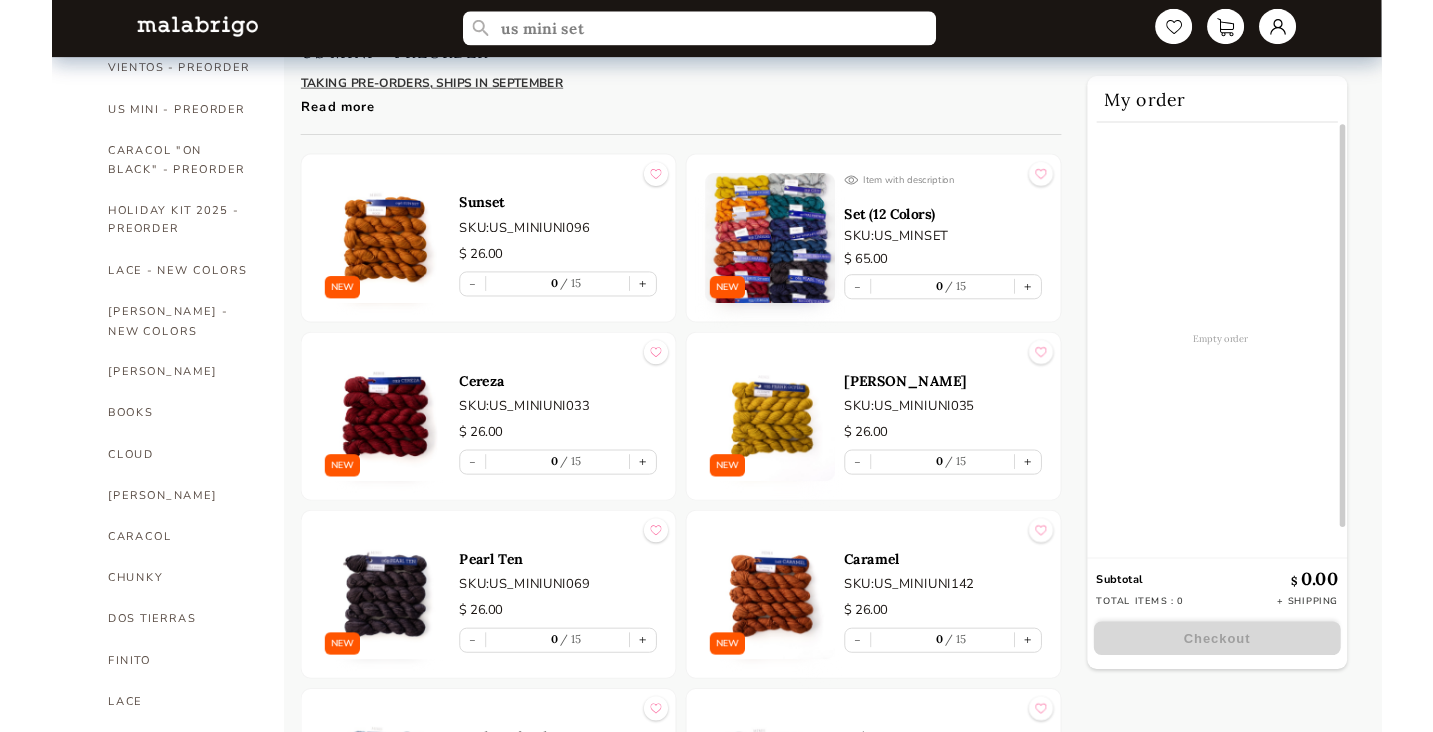 scroll, scrollTop: 128, scrollLeft: 0, axis: vertical 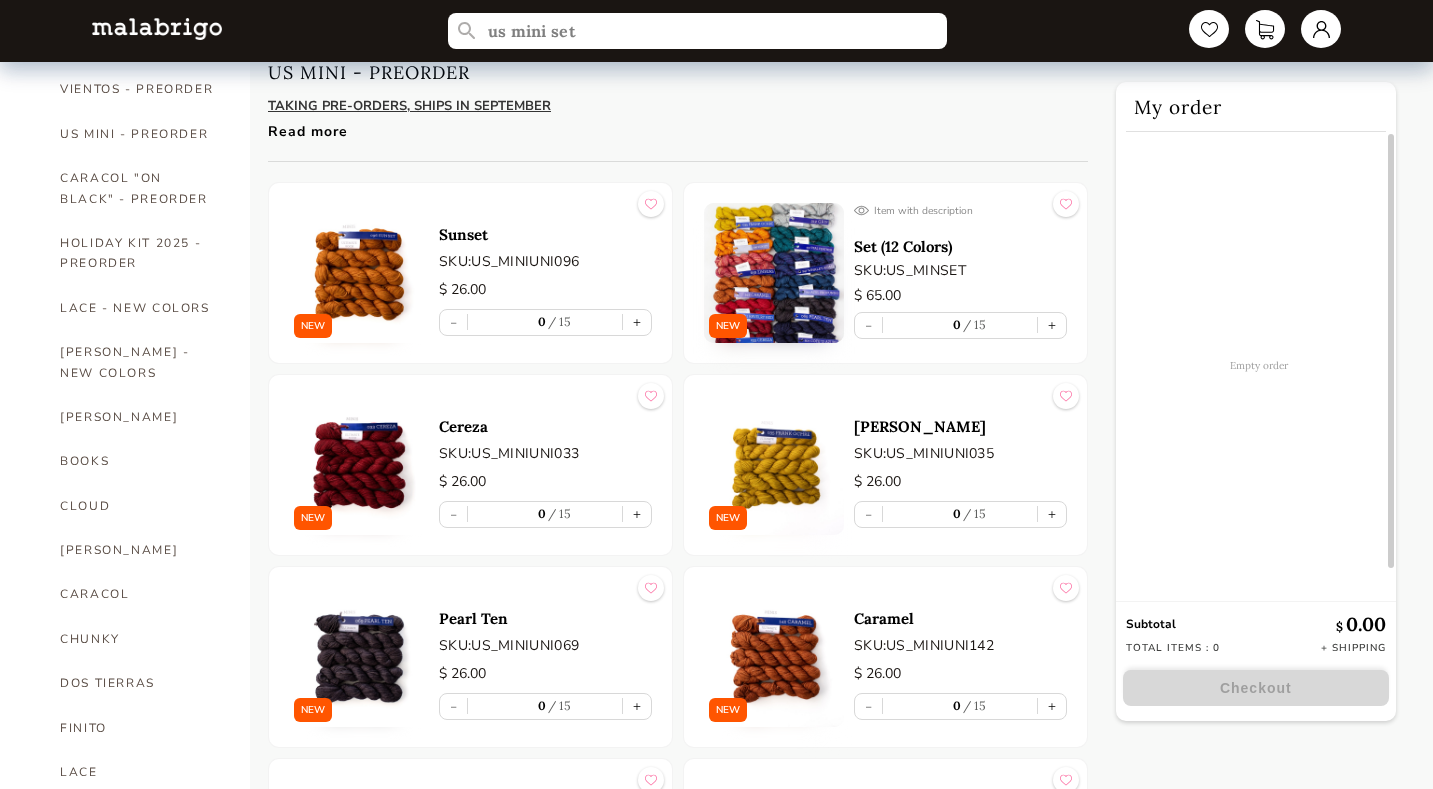 click at bounding box center (774, 273) 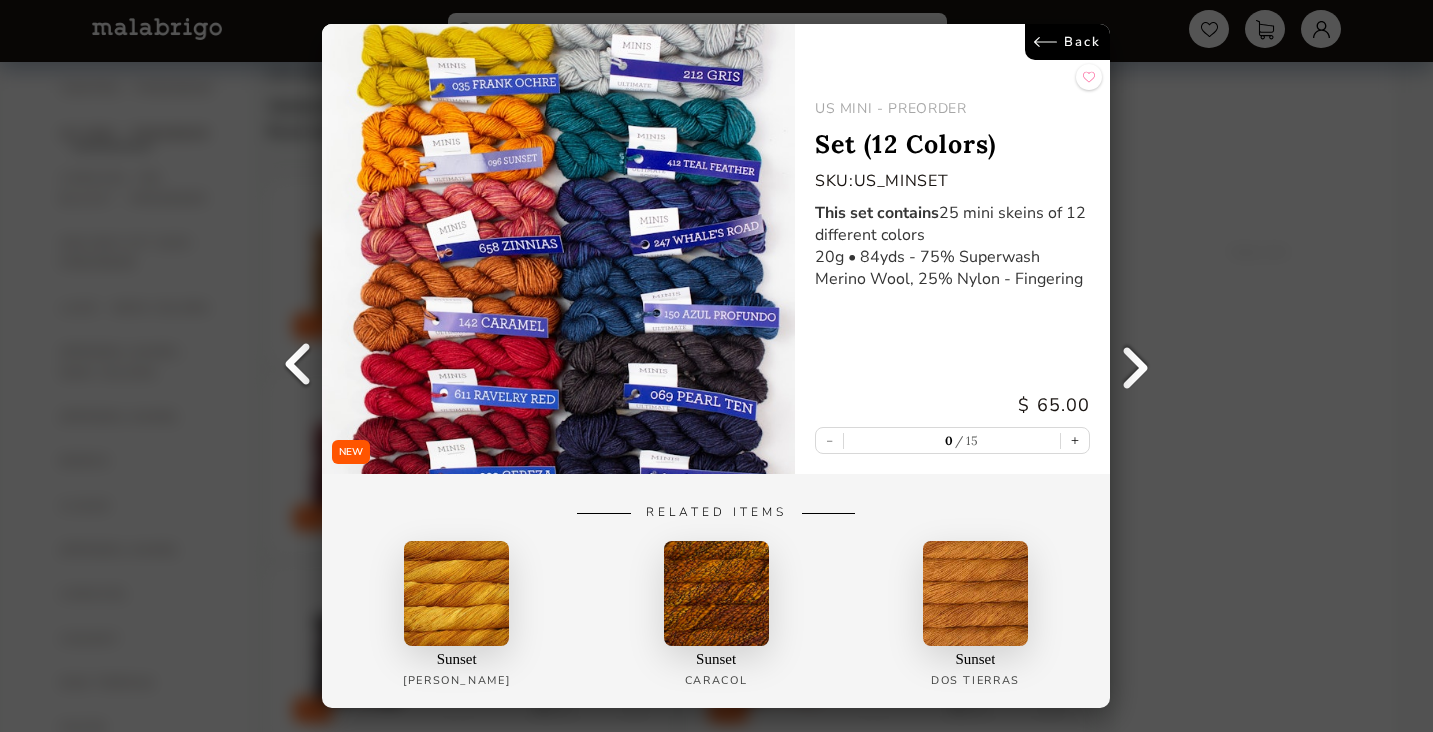 click on "Back" at bounding box center (1068, 42) 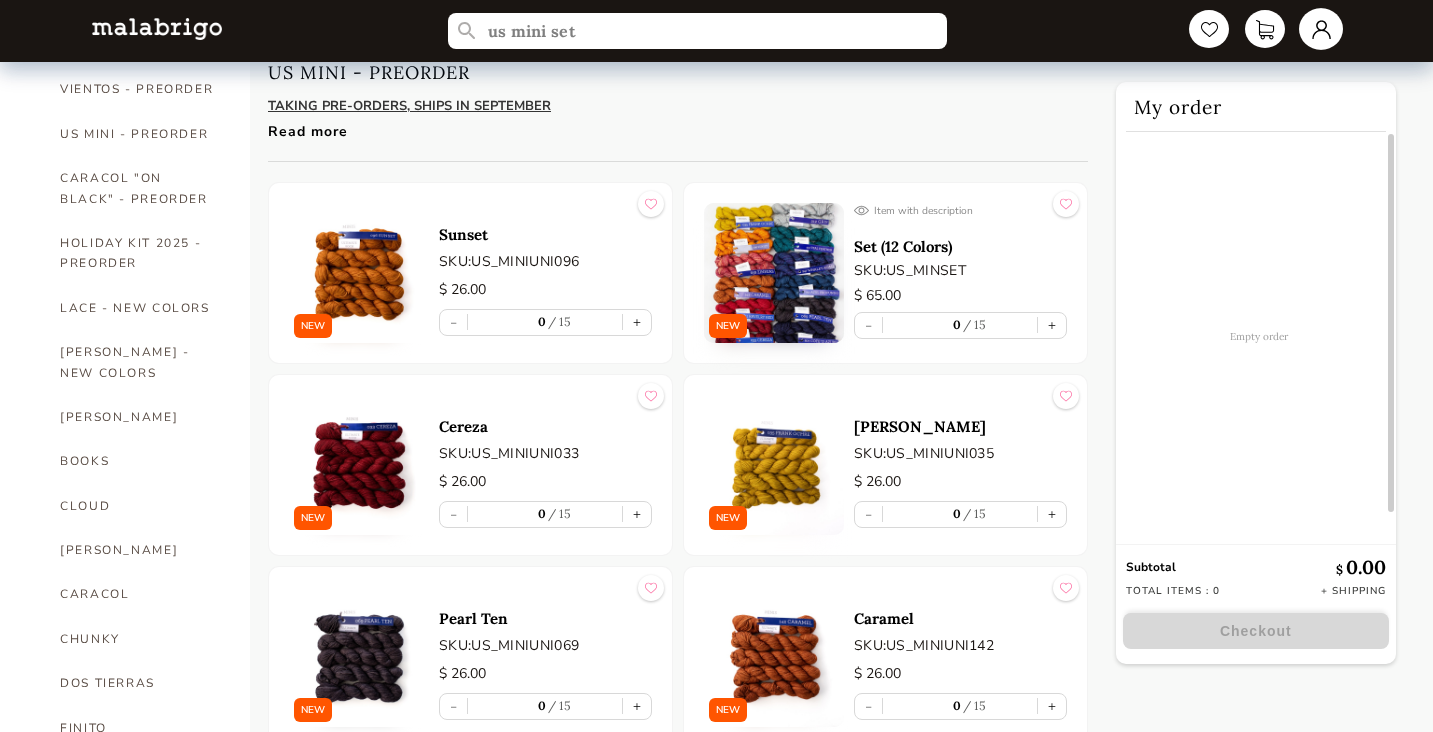 click at bounding box center [1321, 29] 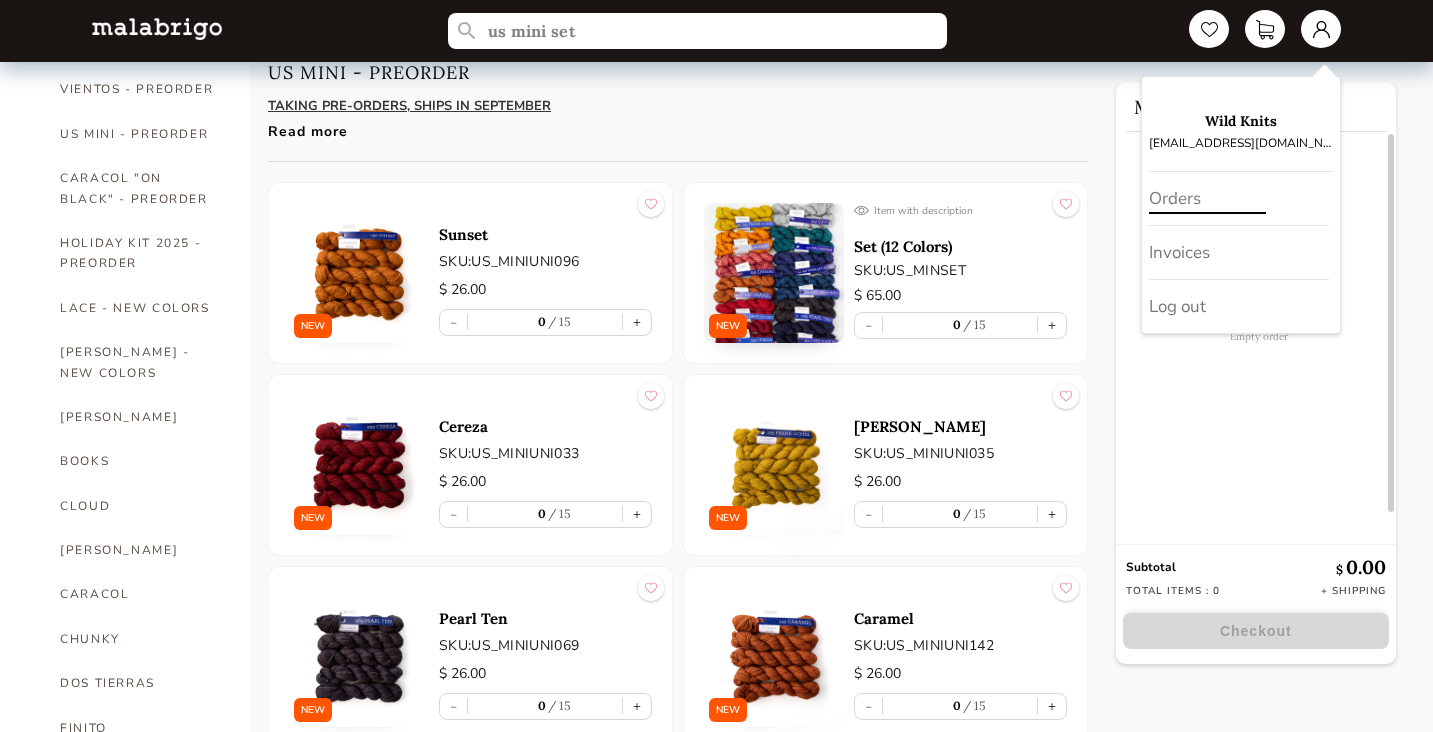 click on "Orders" at bounding box center [1239, 199] 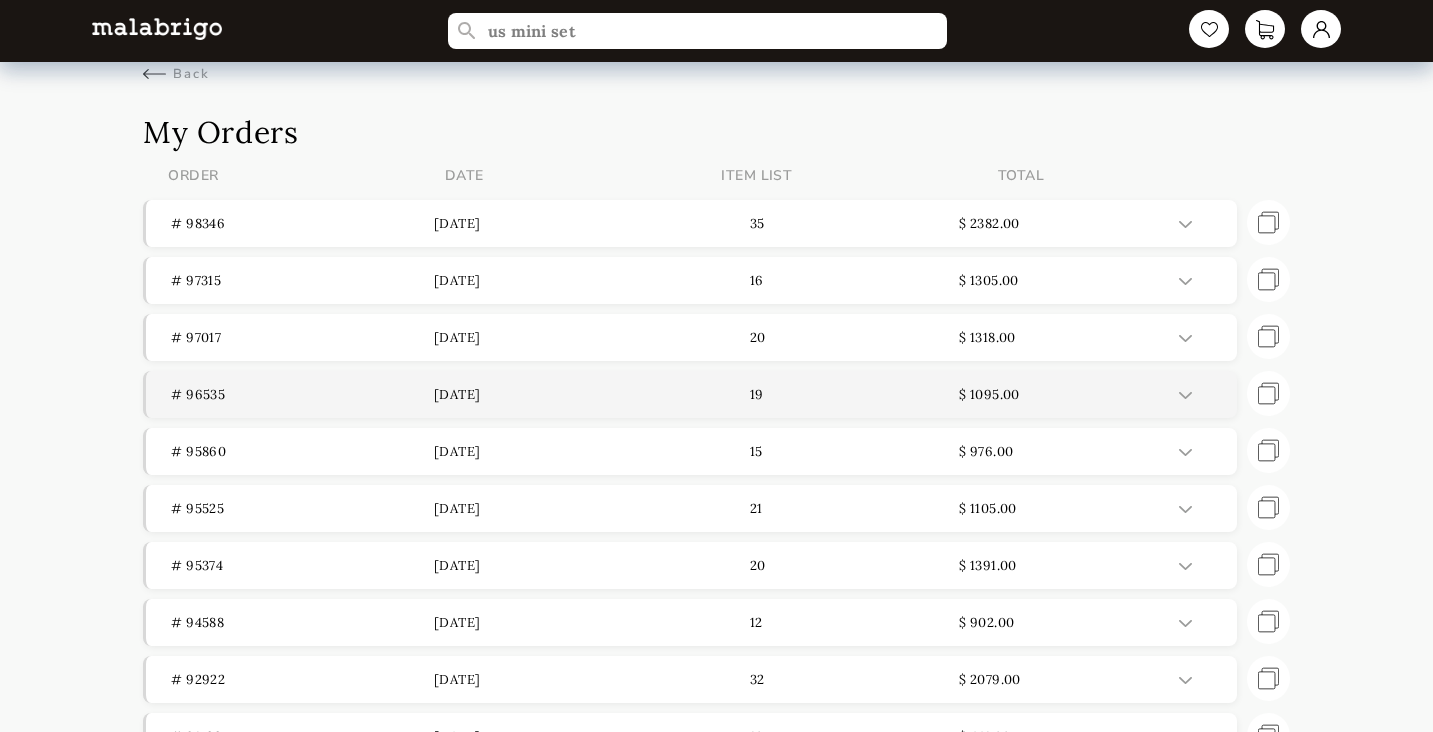 scroll, scrollTop: 0, scrollLeft: 0, axis: both 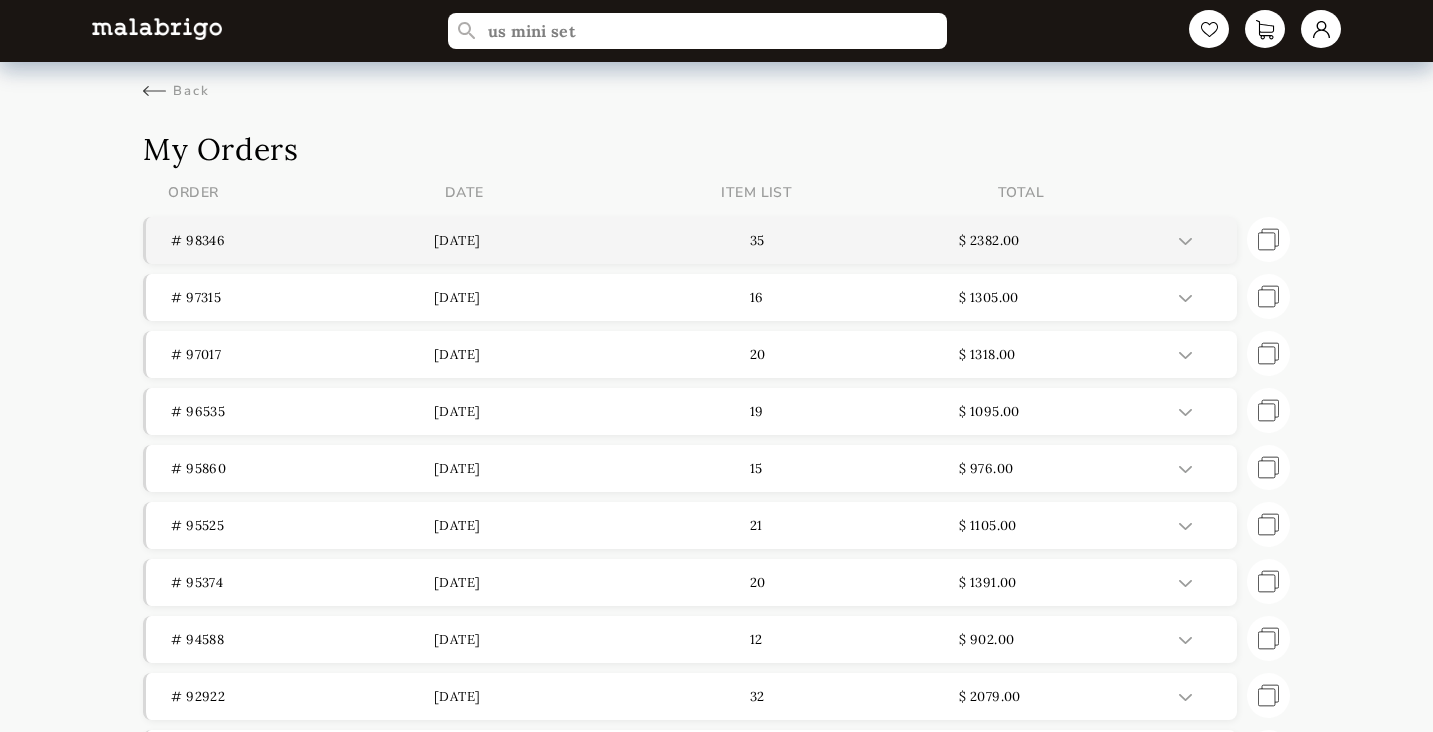 click on "[DATE]" at bounding box center [565, 240] 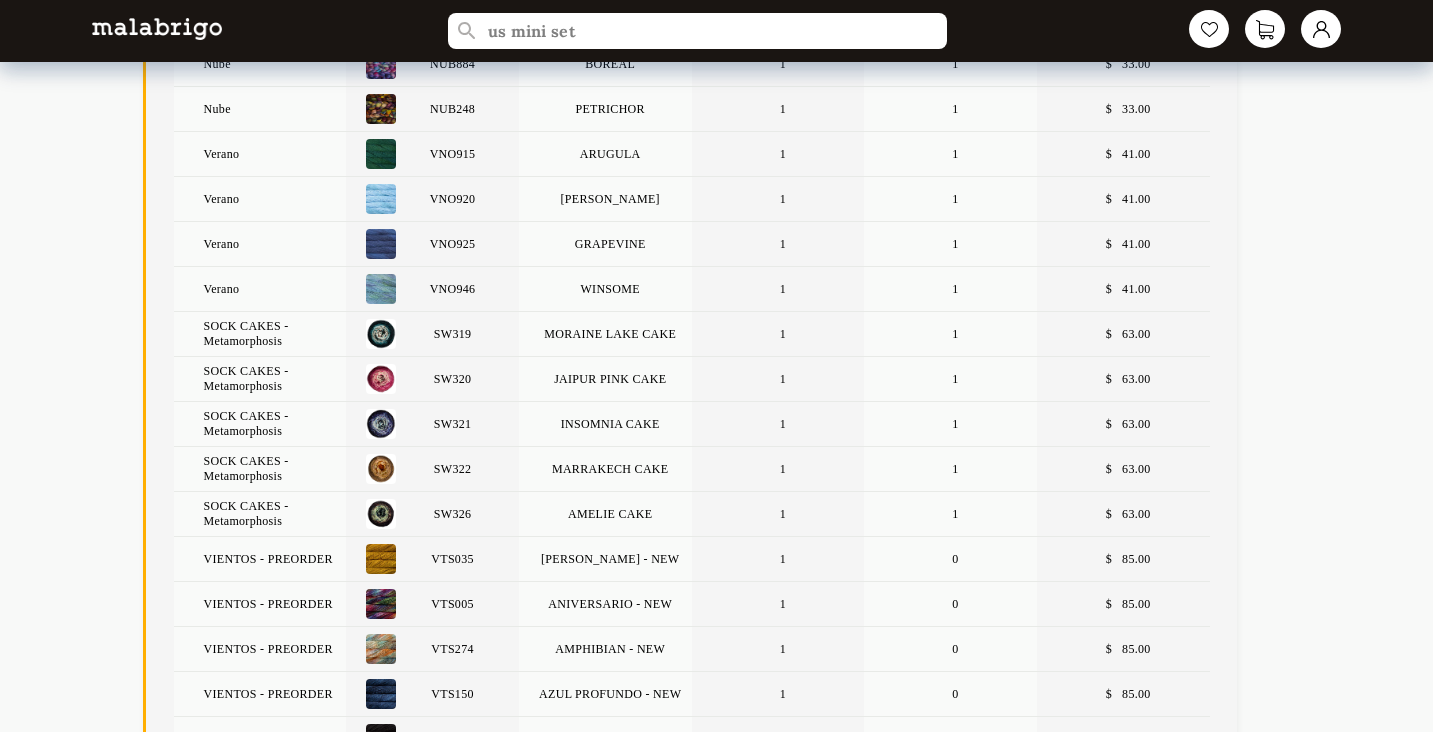 scroll, scrollTop: 576, scrollLeft: 0, axis: vertical 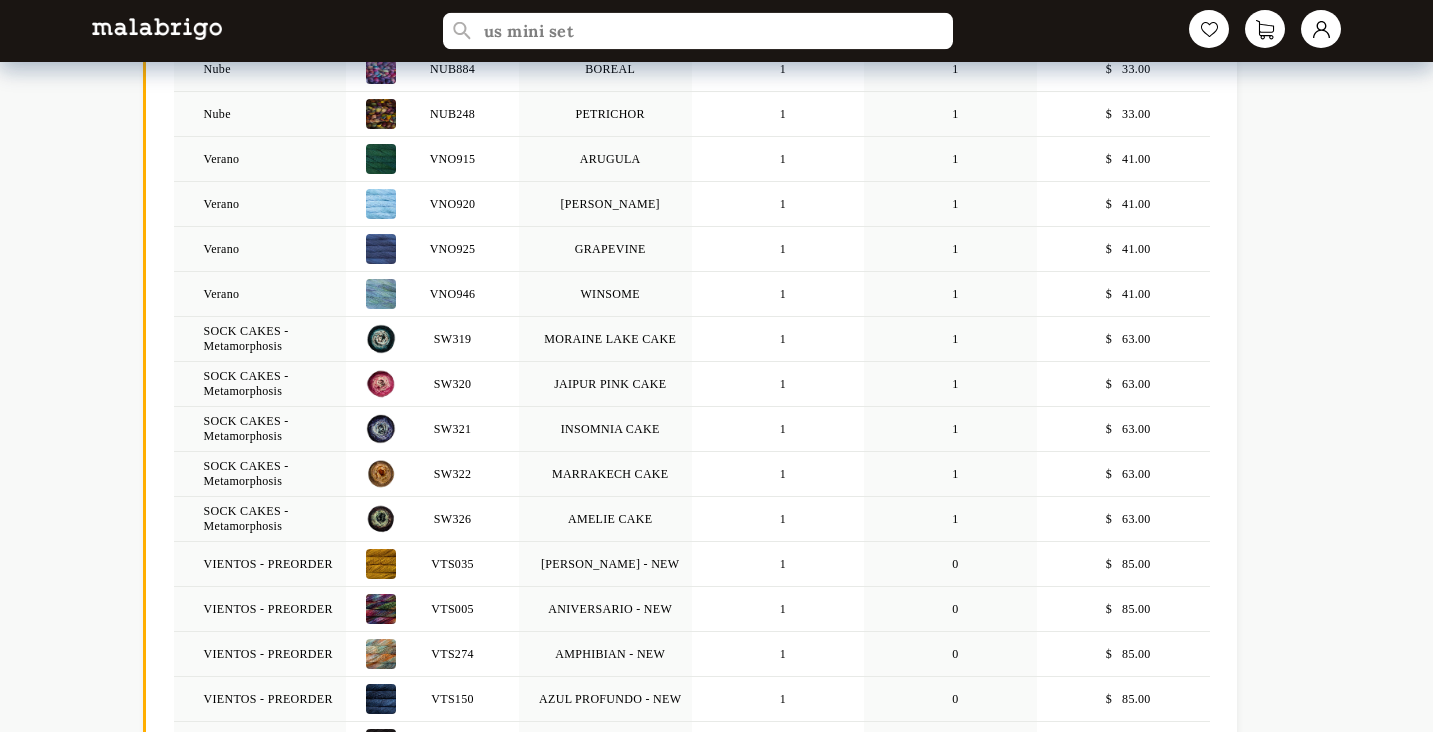 click on "us mini set" at bounding box center (698, 31) 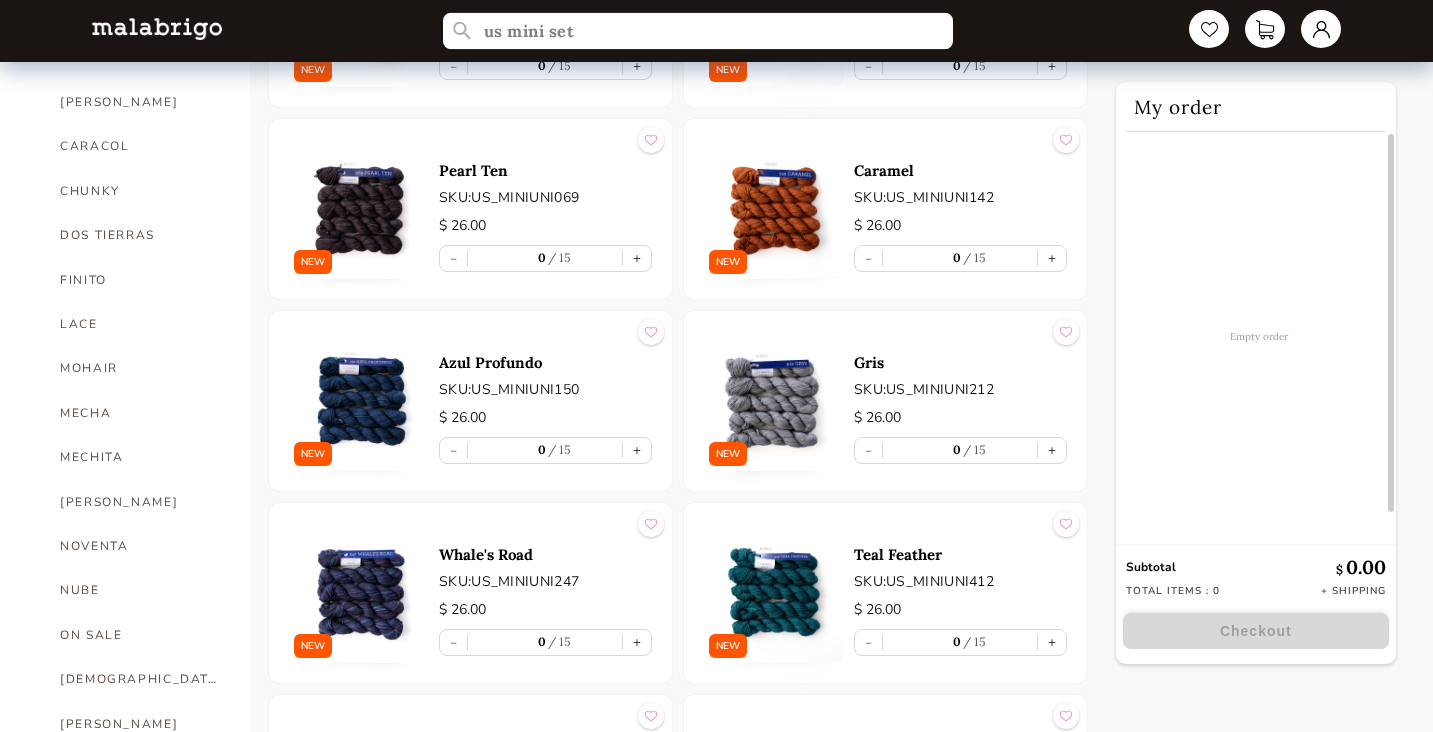 click on "us mini set" at bounding box center (698, 31) 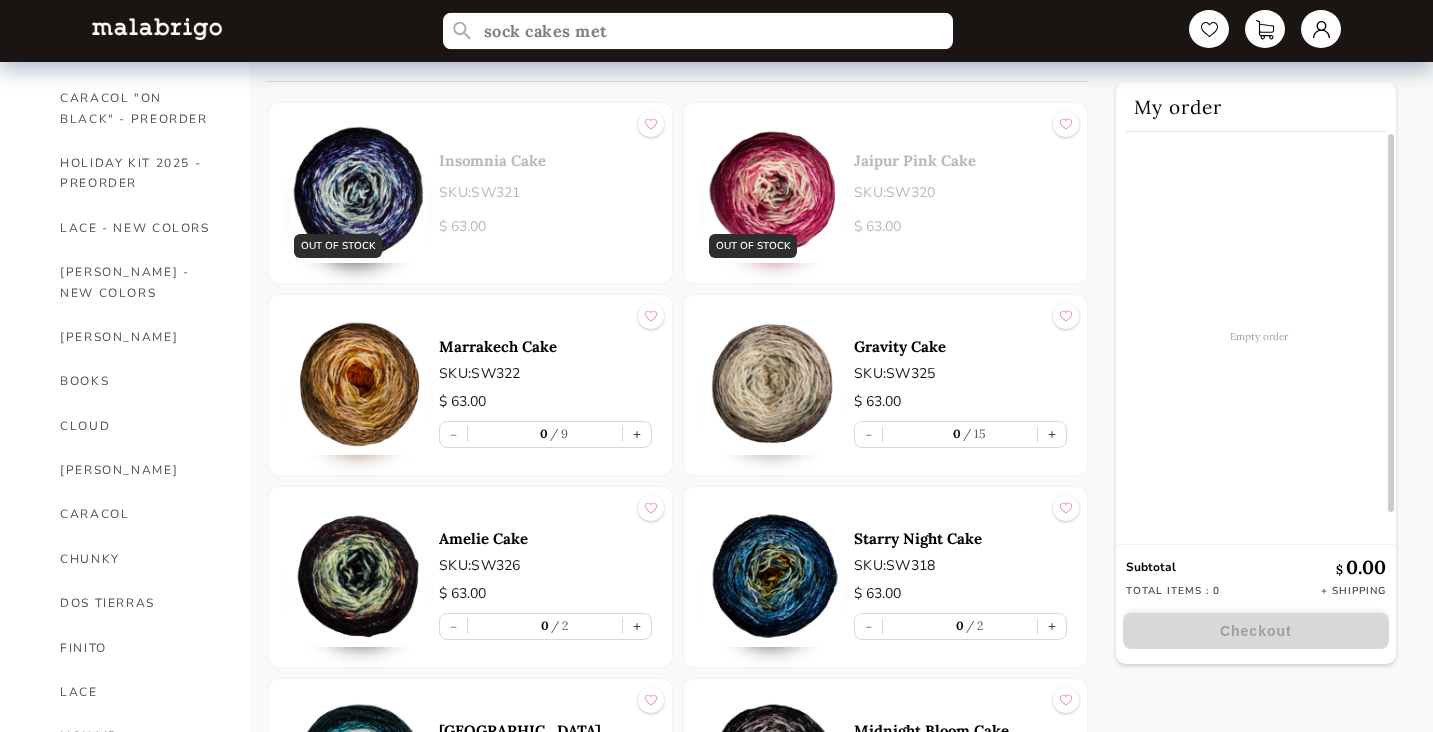 scroll, scrollTop: 247, scrollLeft: 0, axis: vertical 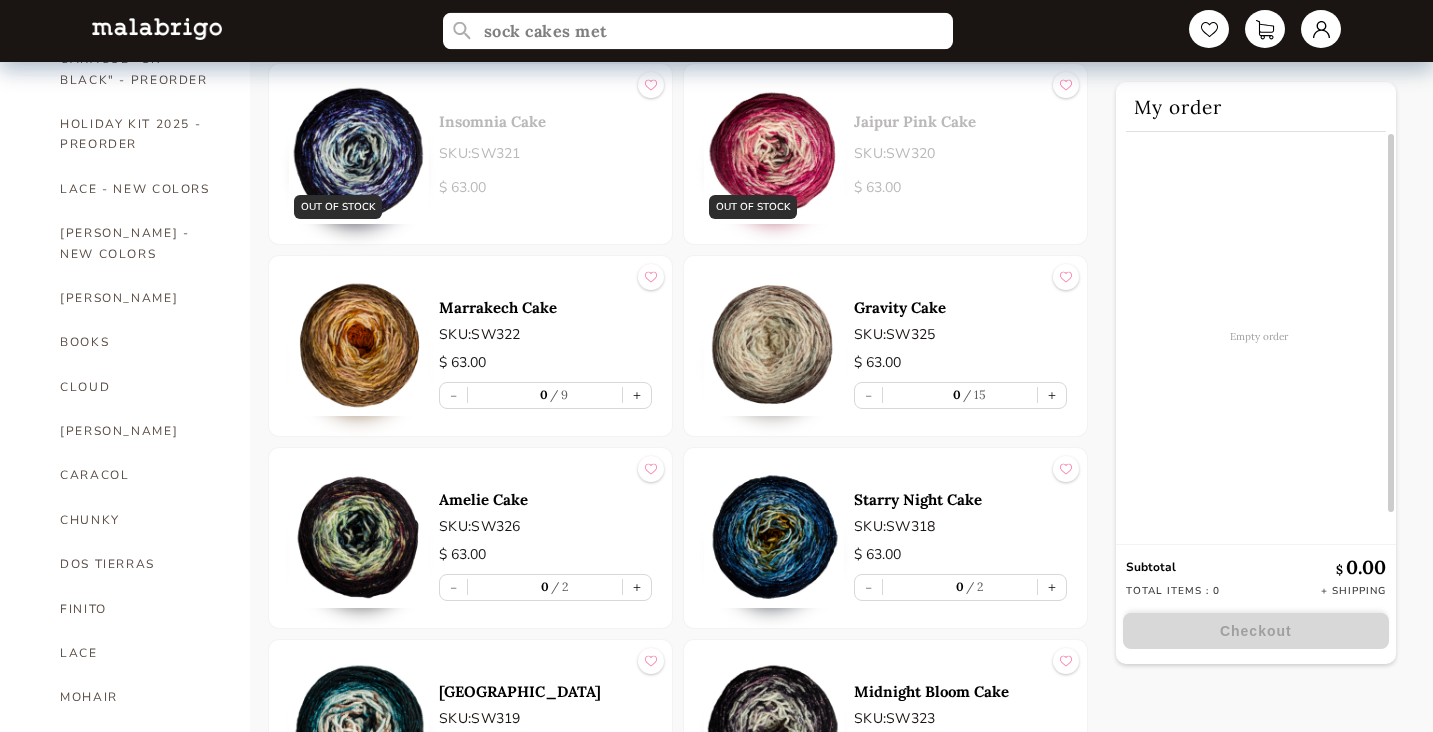 type on "sock cakes met" 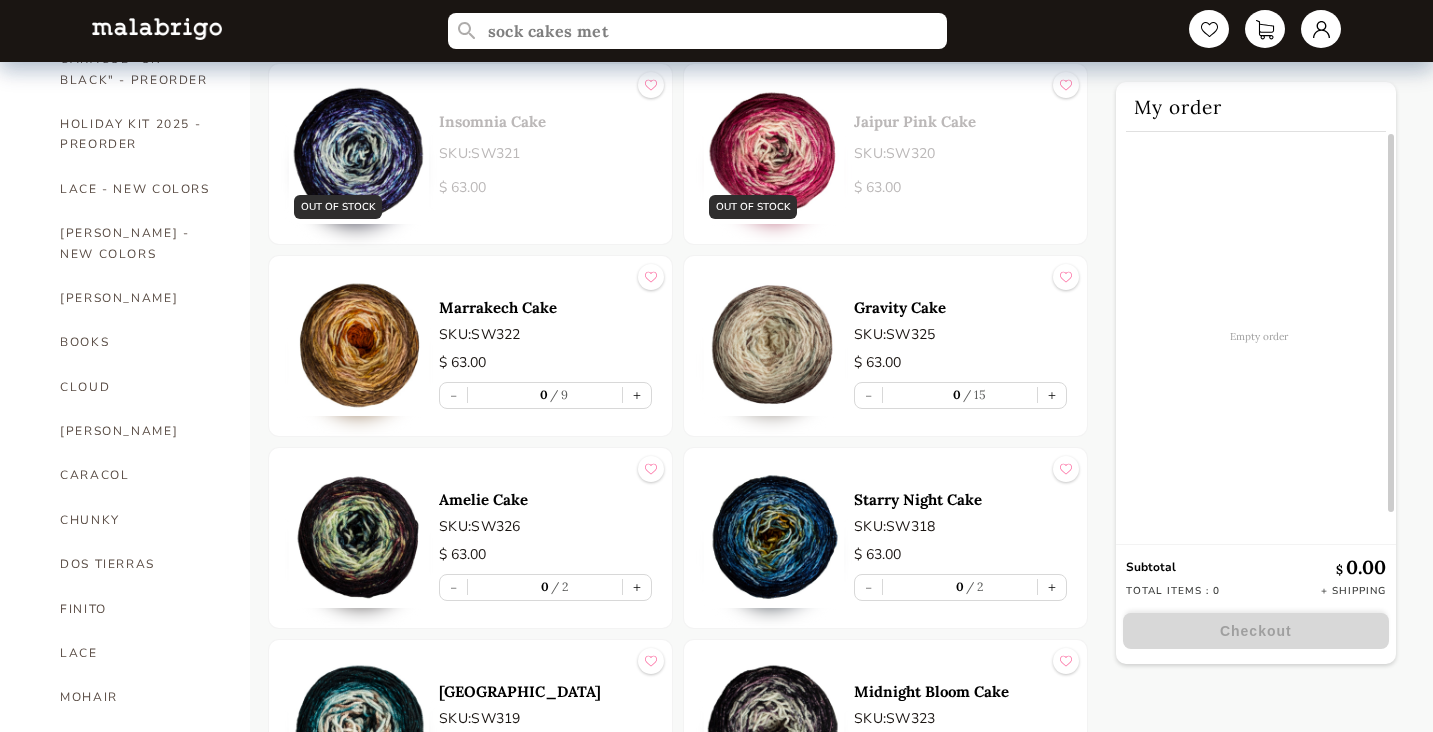 click at bounding box center (774, 538) 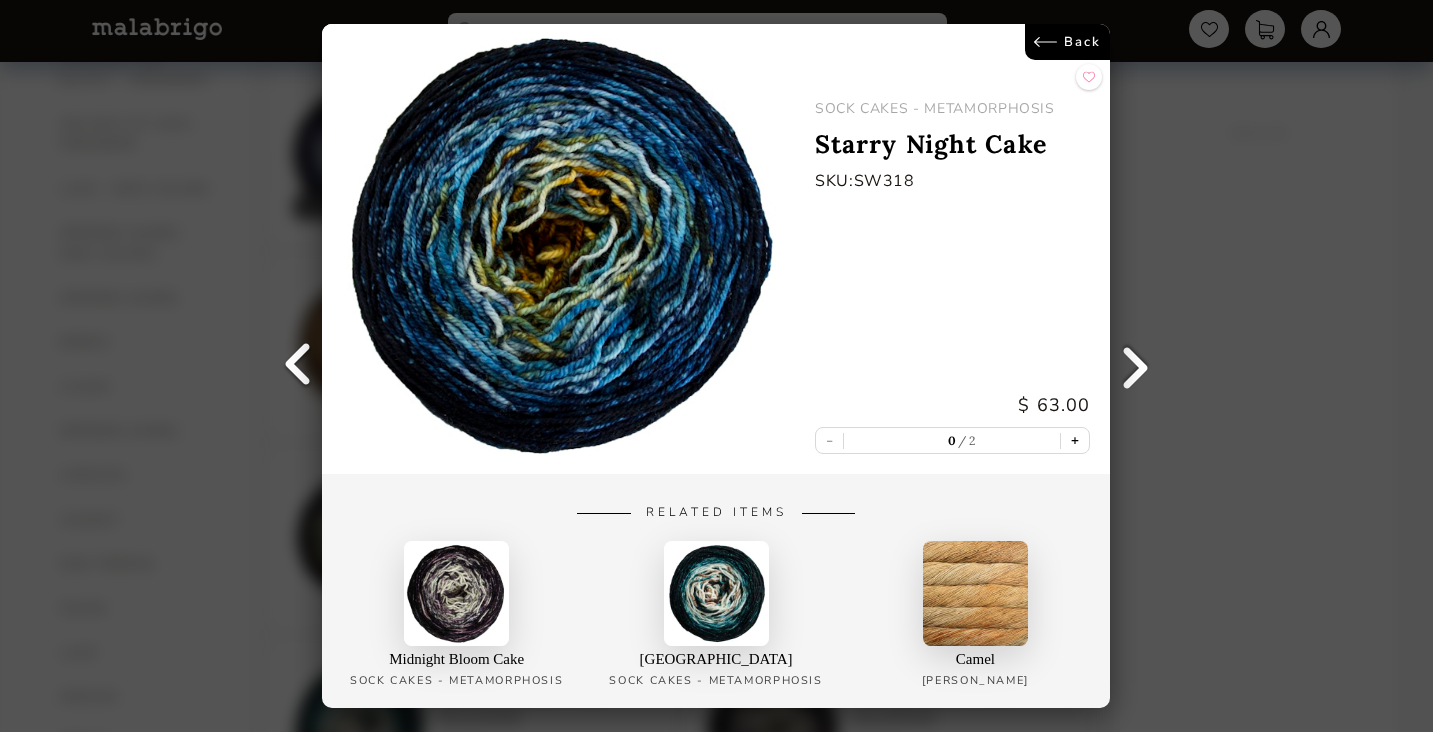 click on "+" at bounding box center [1076, 440] 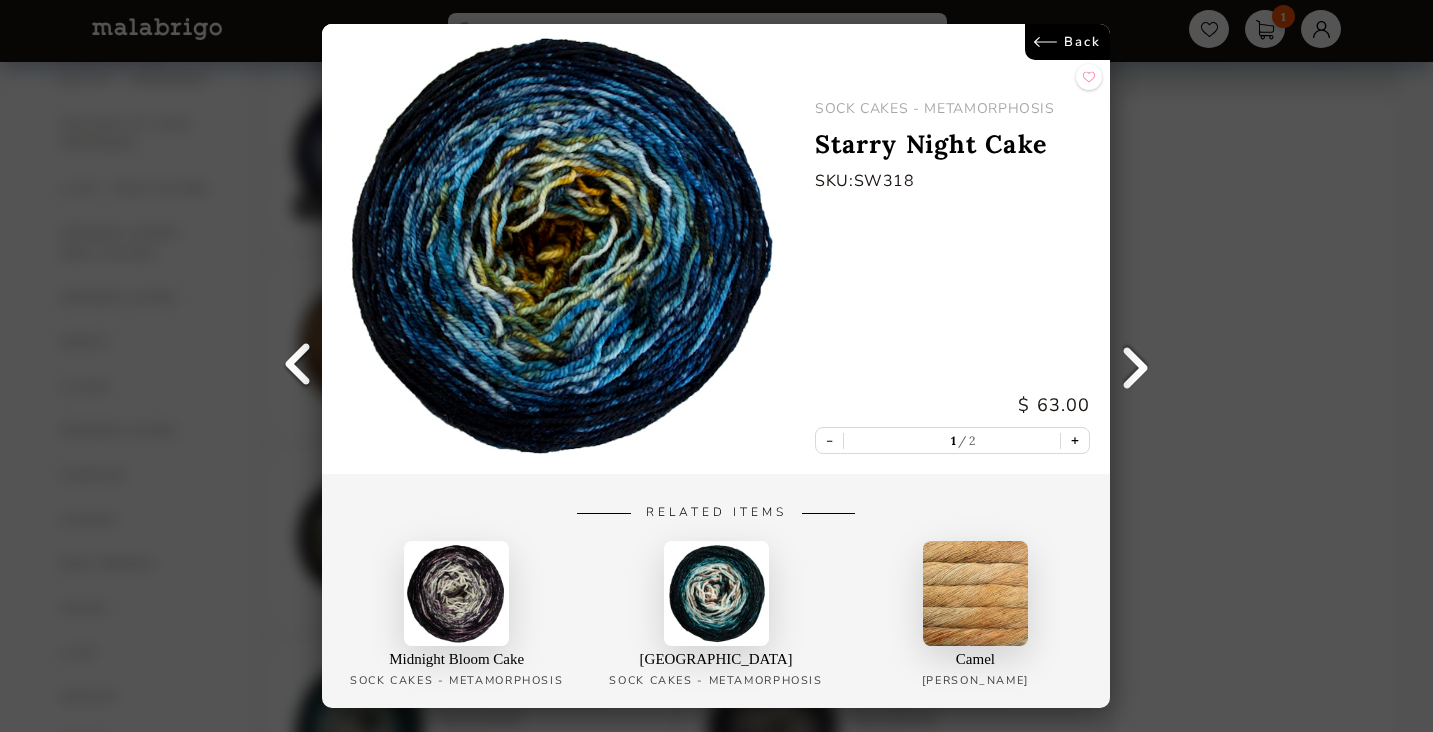 type on "1" 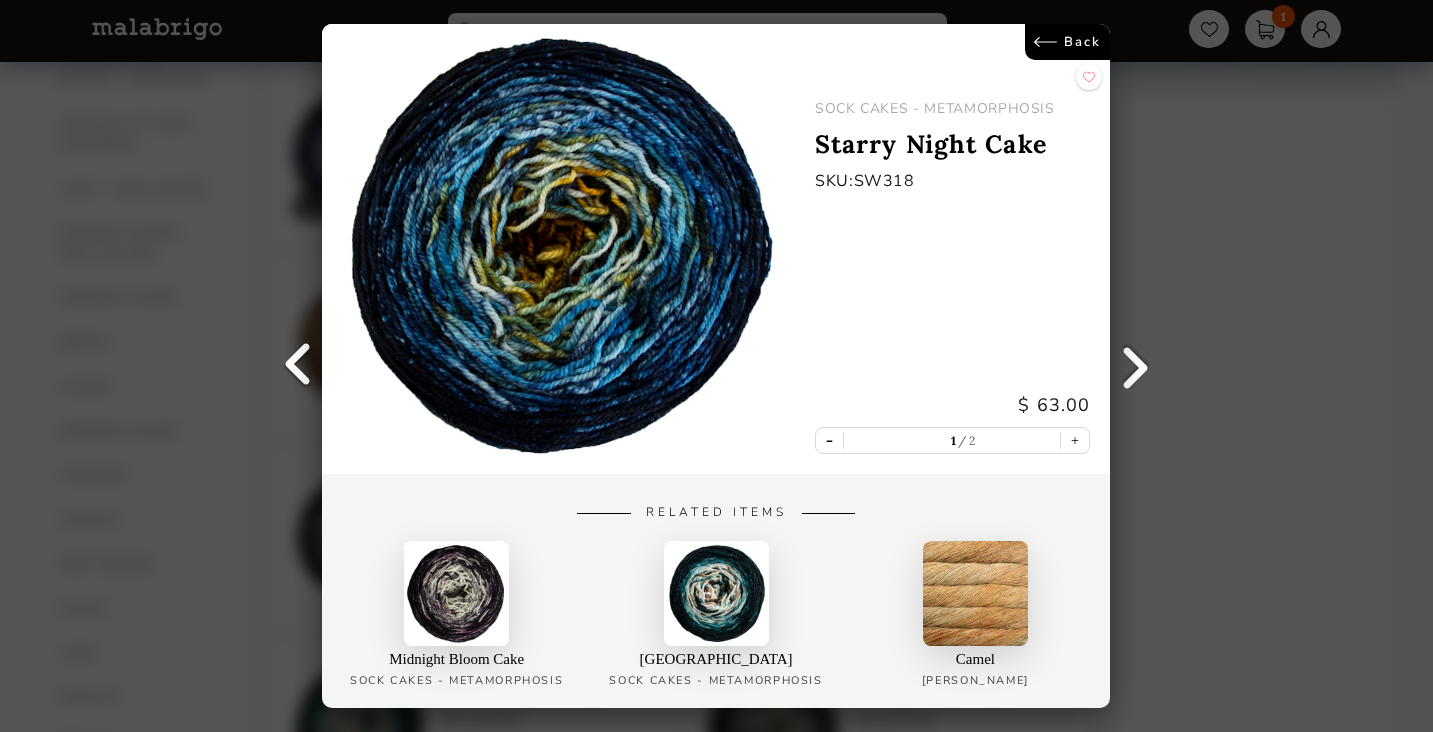 click on "-" at bounding box center (829, 440) 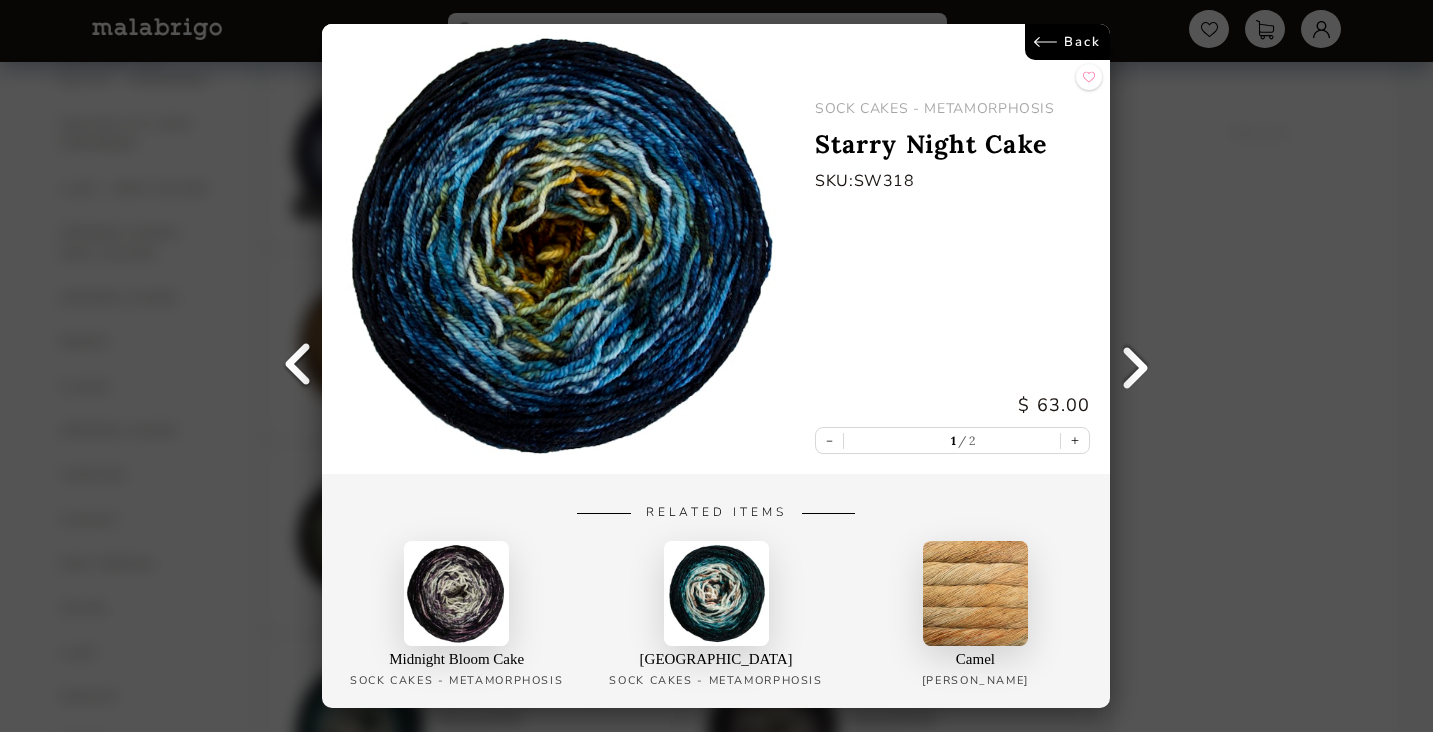 type on "0" 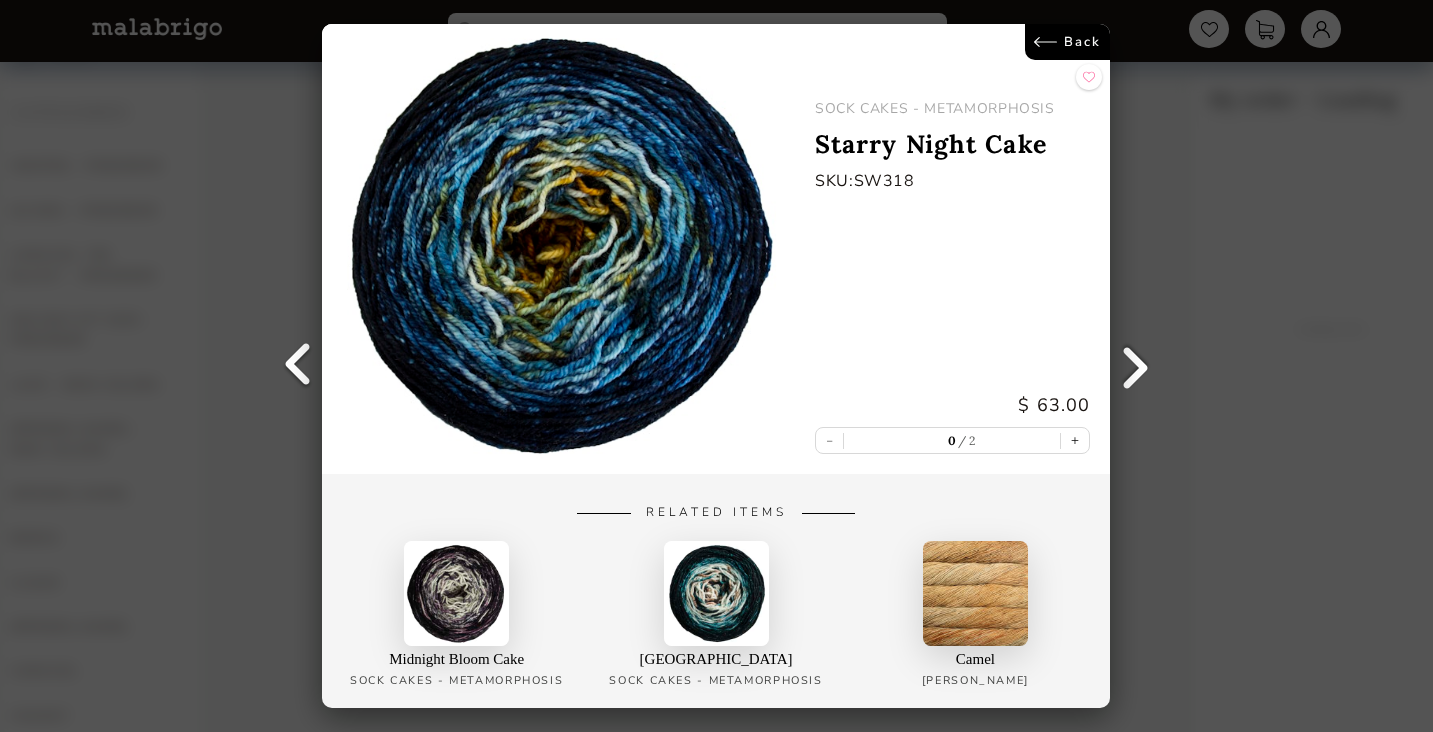 scroll, scrollTop: 42, scrollLeft: 0, axis: vertical 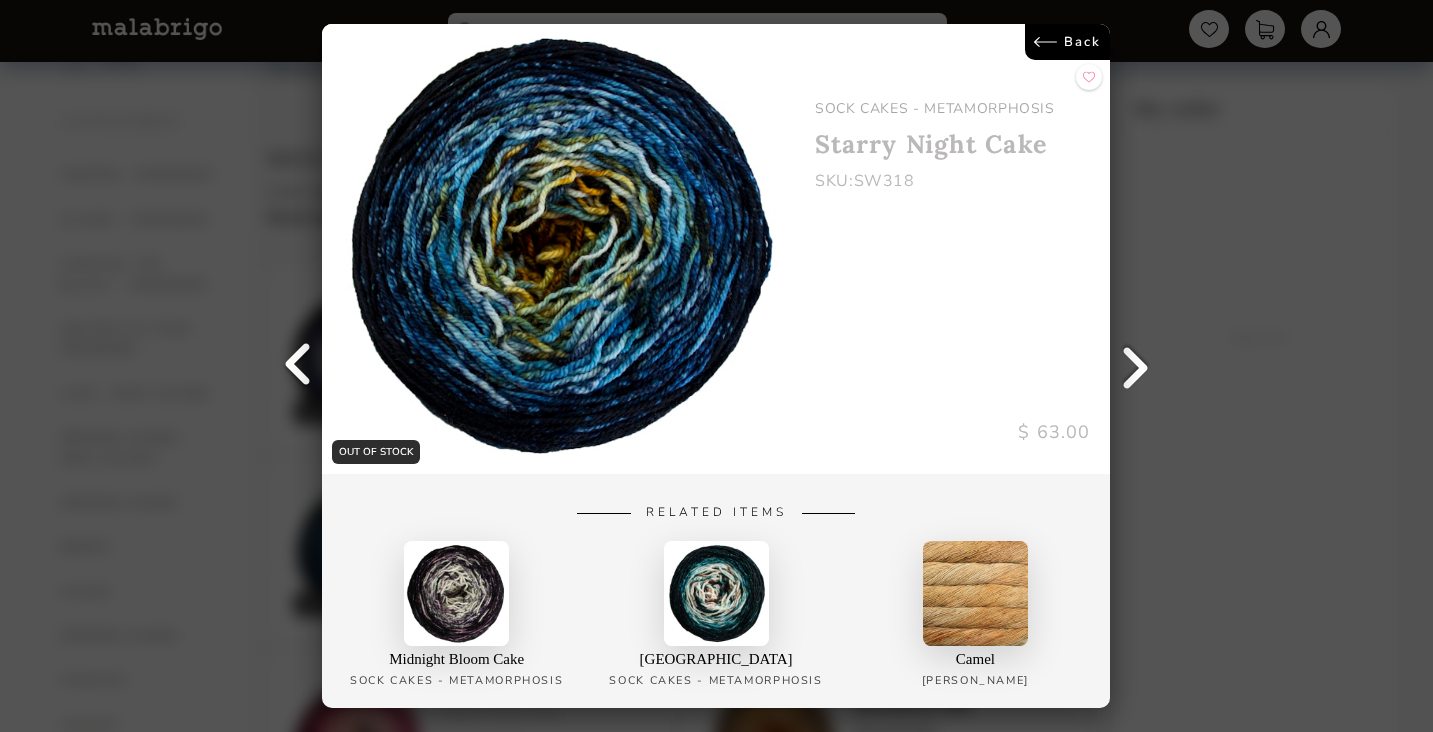 click on "Back" at bounding box center (1068, 42) 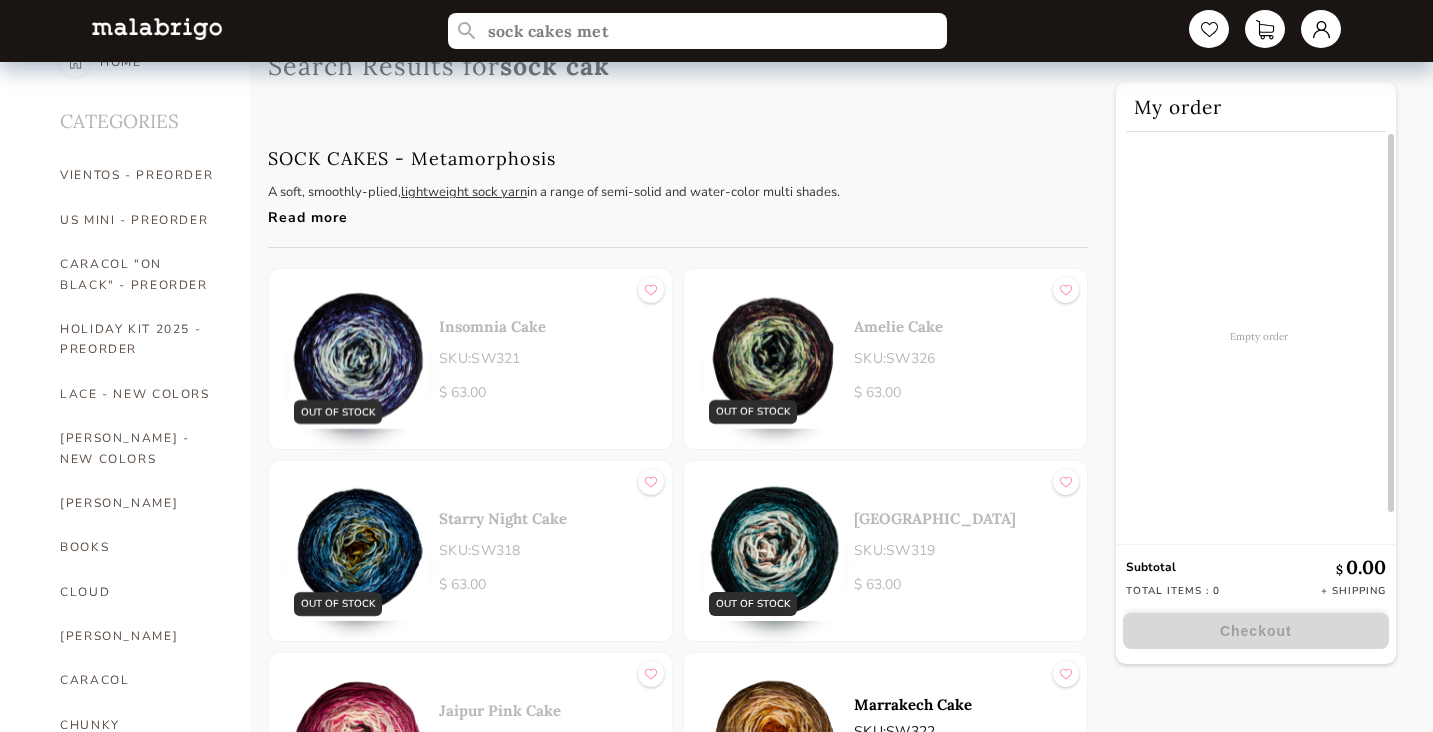 scroll, scrollTop: 0, scrollLeft: 0, axis: both 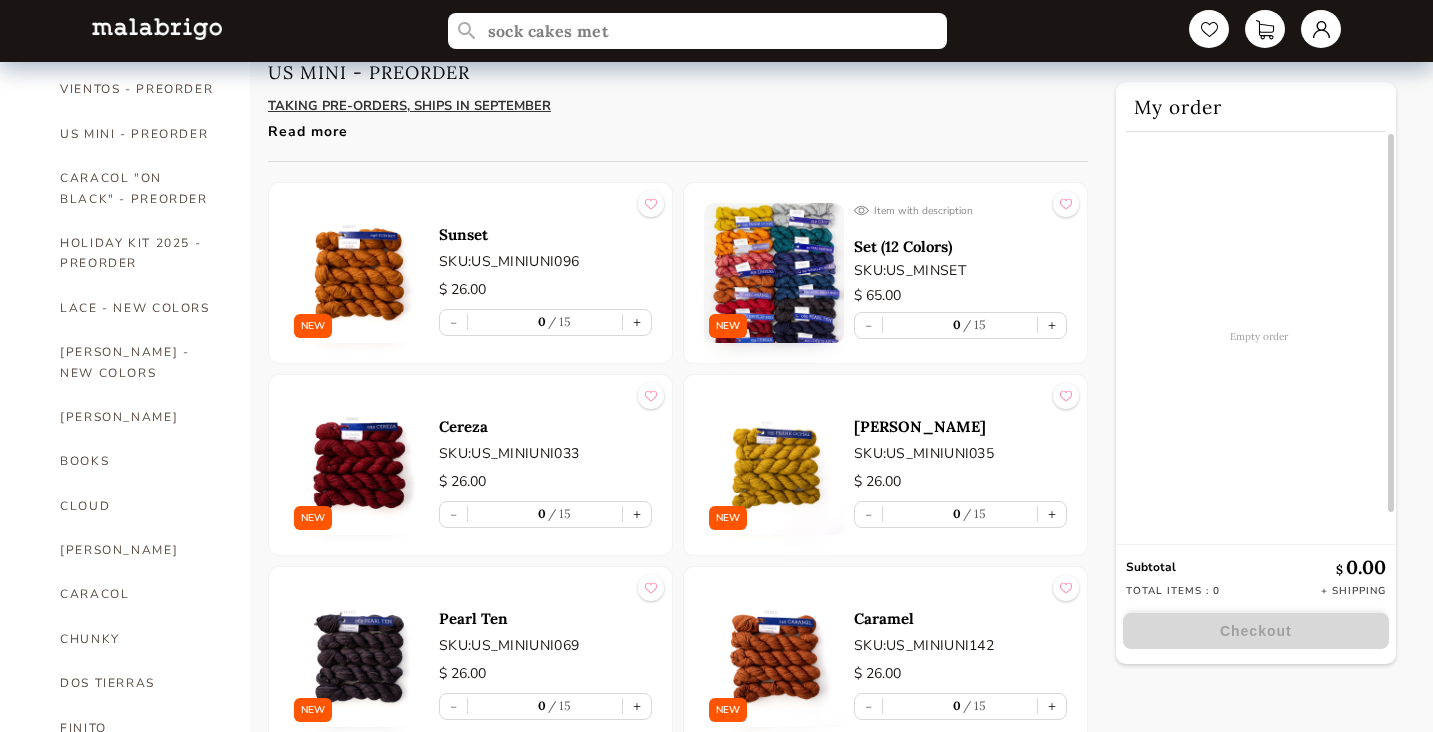 click on "Set (12 Colors)" at bounding box center (960, 246) 